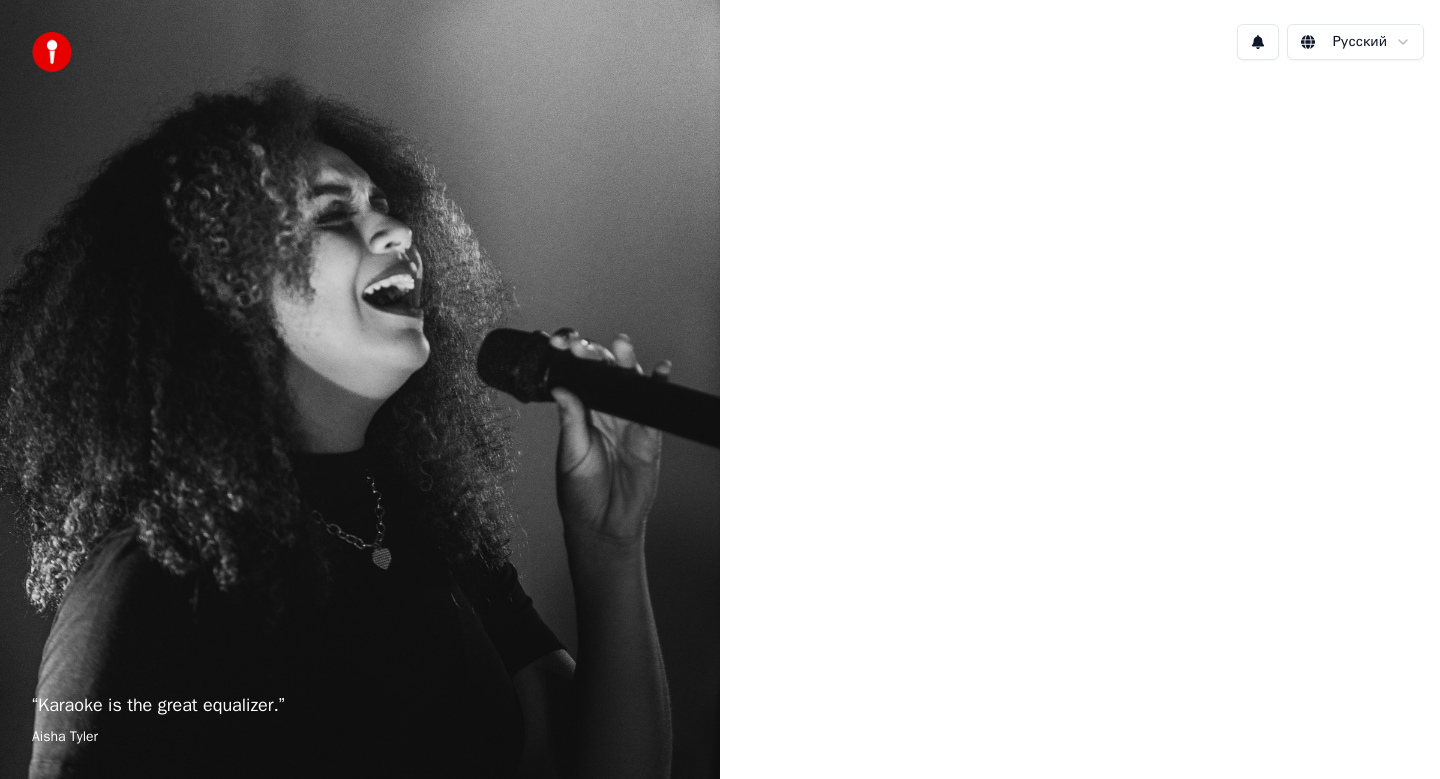 scroll, scrollTop: 0, scrollLeft: 0, axis: both 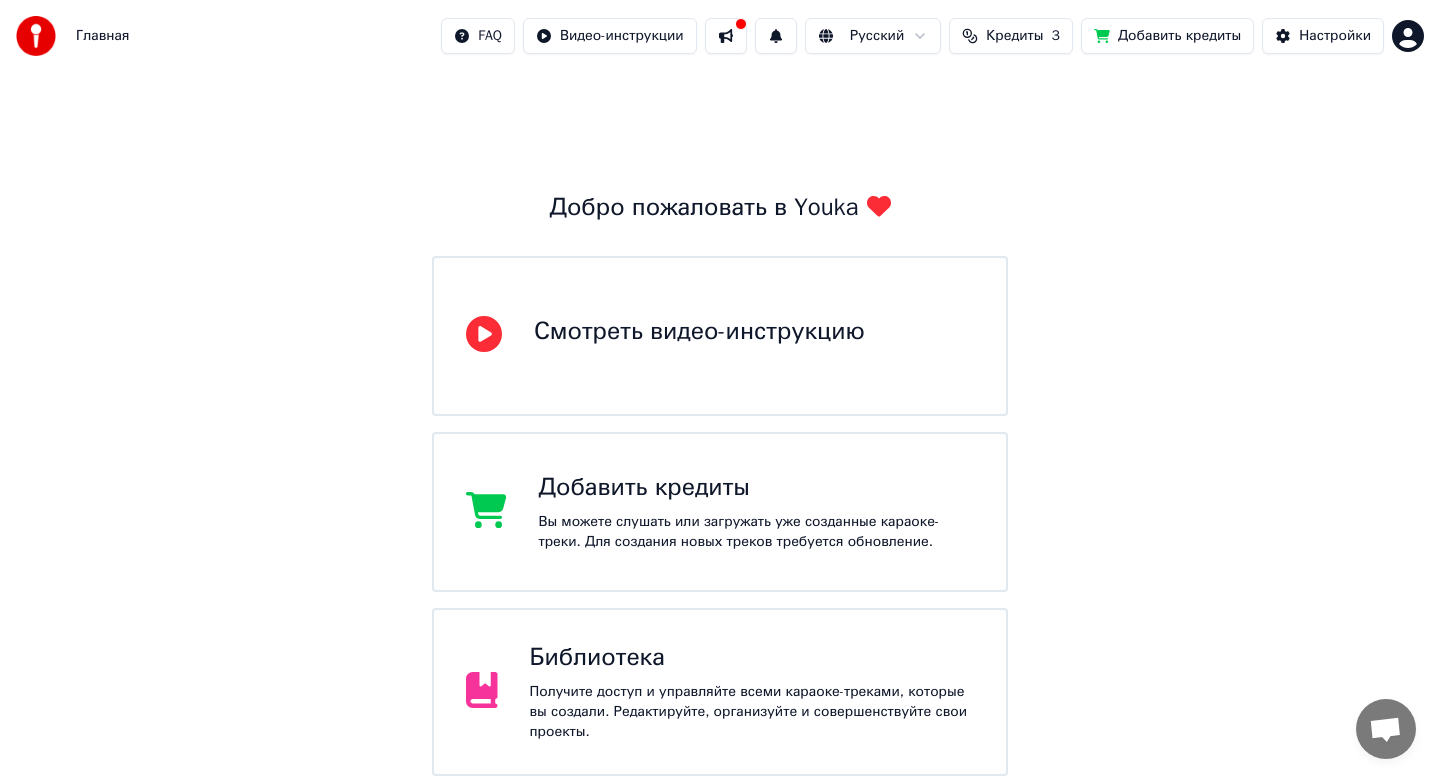 click on "Получите доступ и управляйте всеми караоке-треками, которые вы создали. Редактируйте, организуйте и совершенствуйте свои проекты." at bounding box center (752, 712) 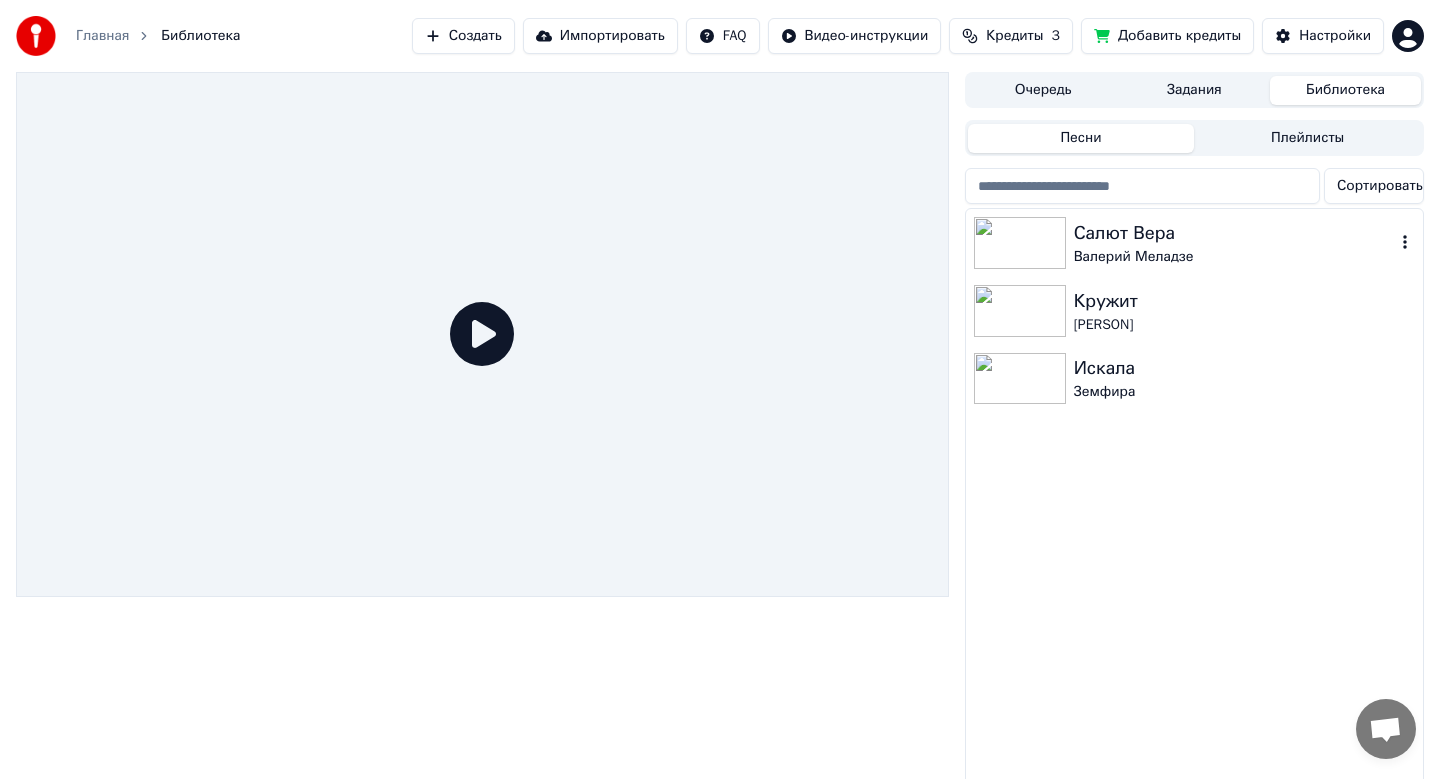 click 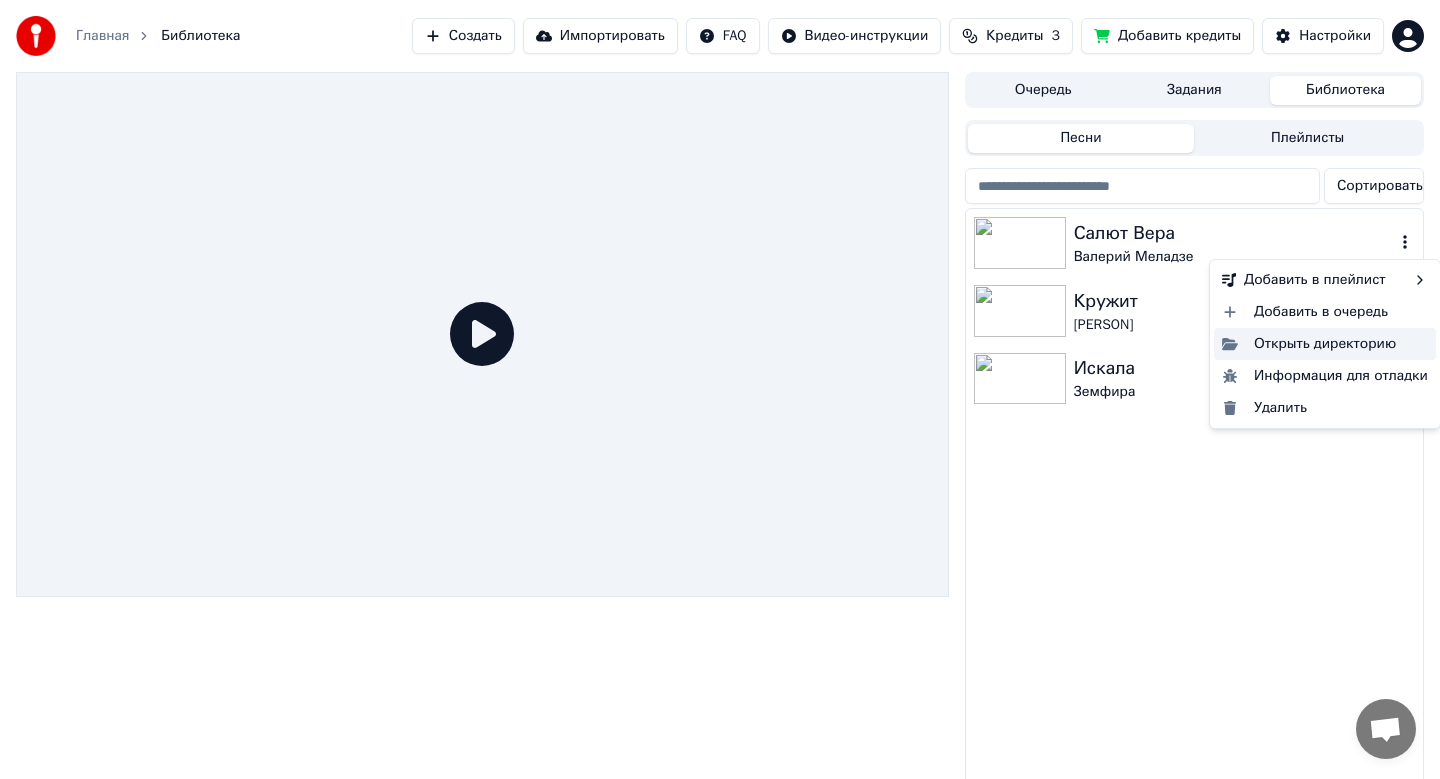 click on "Открыть директорию" at bounding box center (1325, 344) 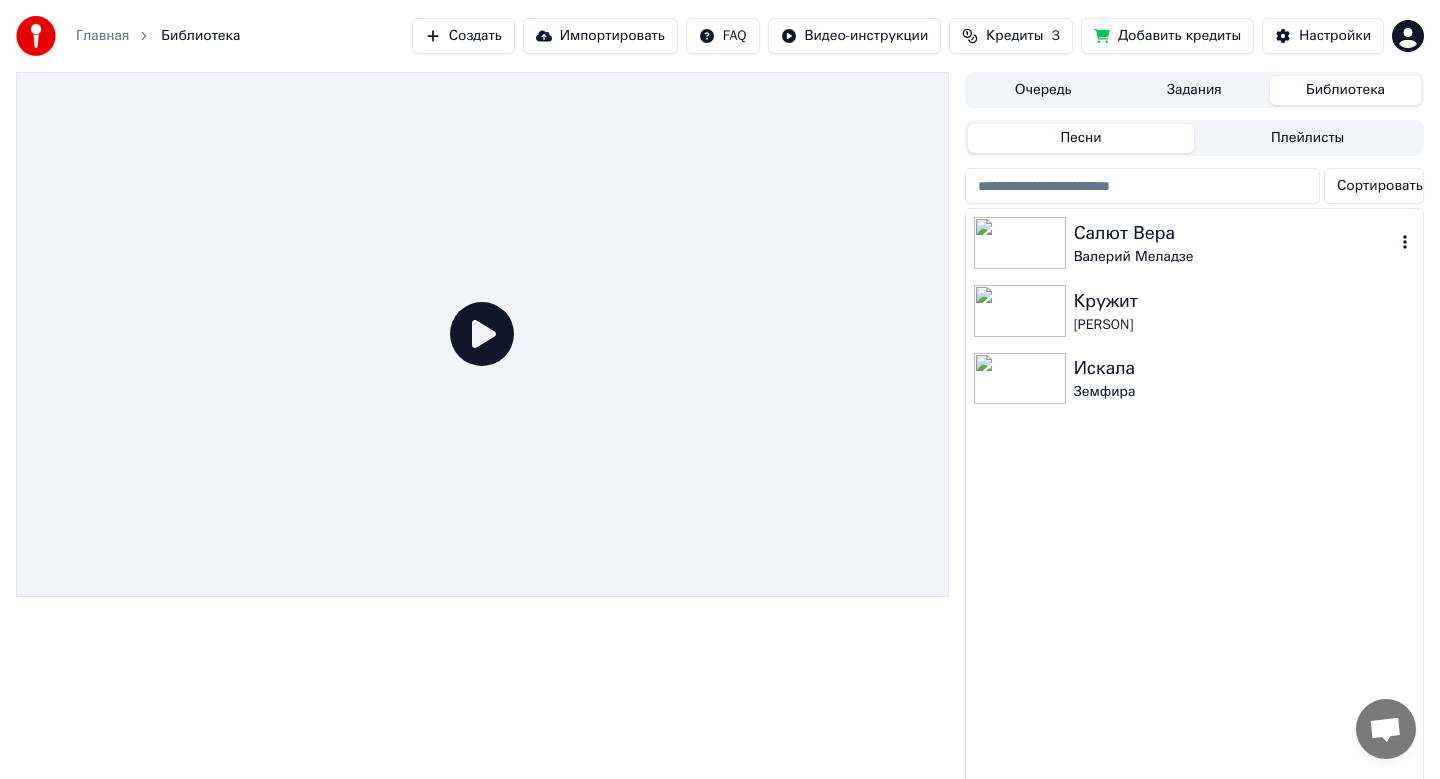 click at bounding box center [1020, 243] 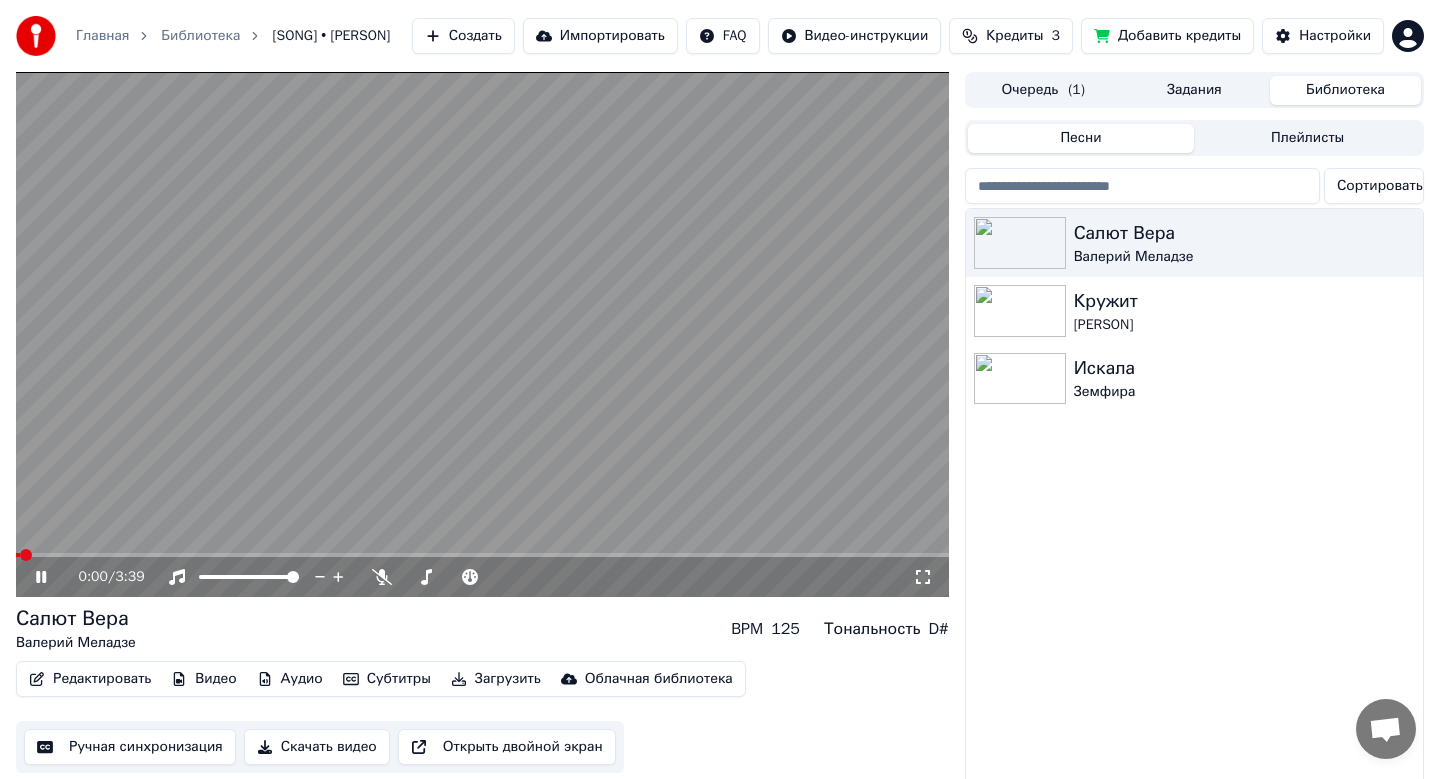 click on "Скачать видео" at bounding box center (317, 747) 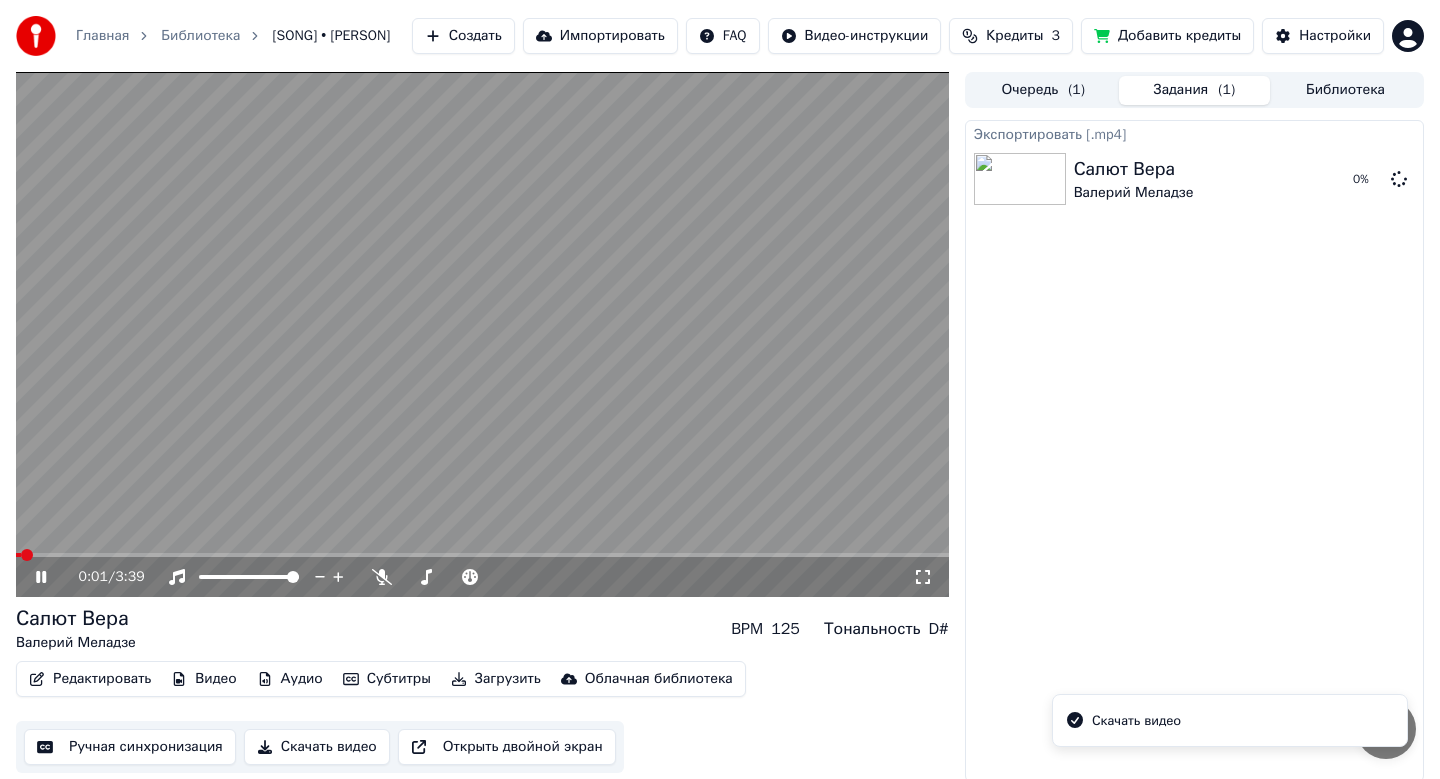 click 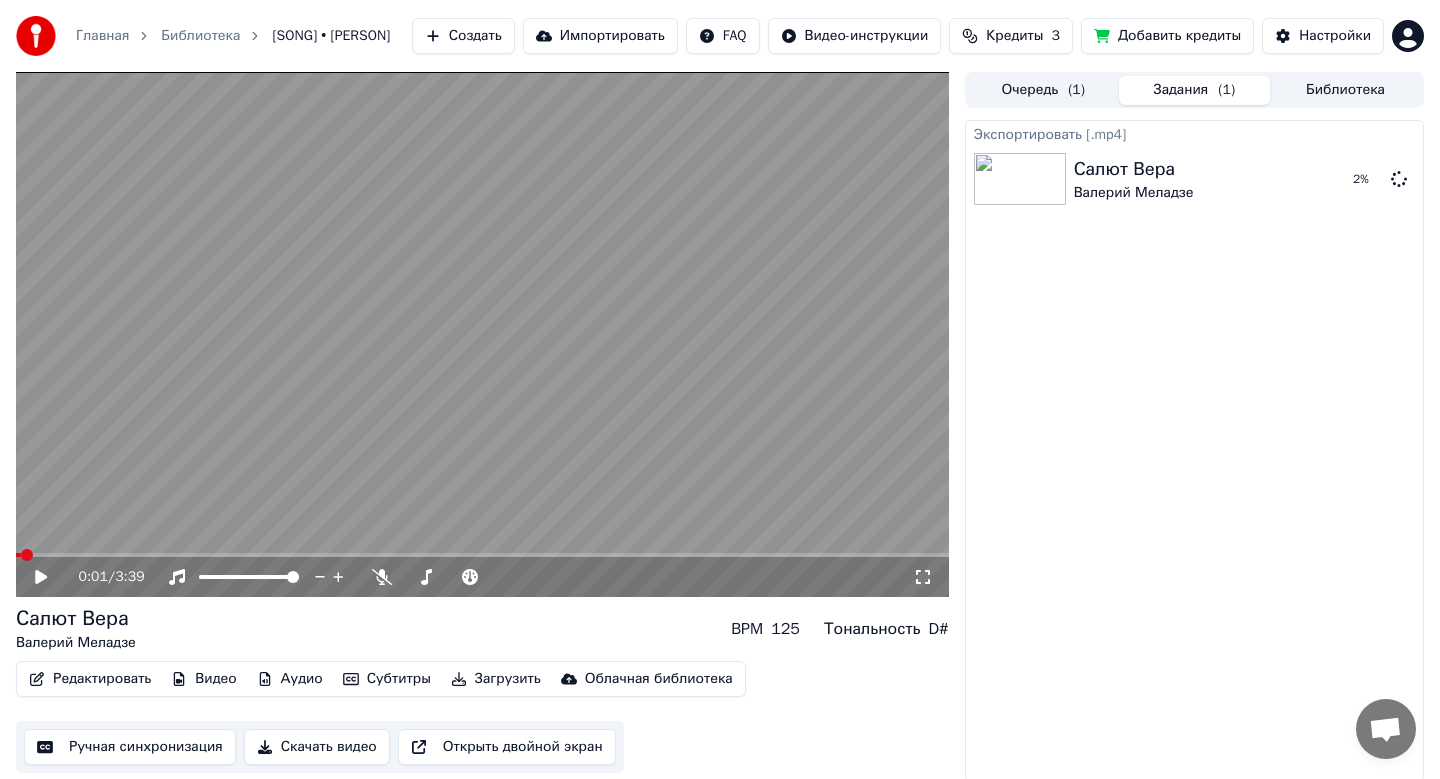 click 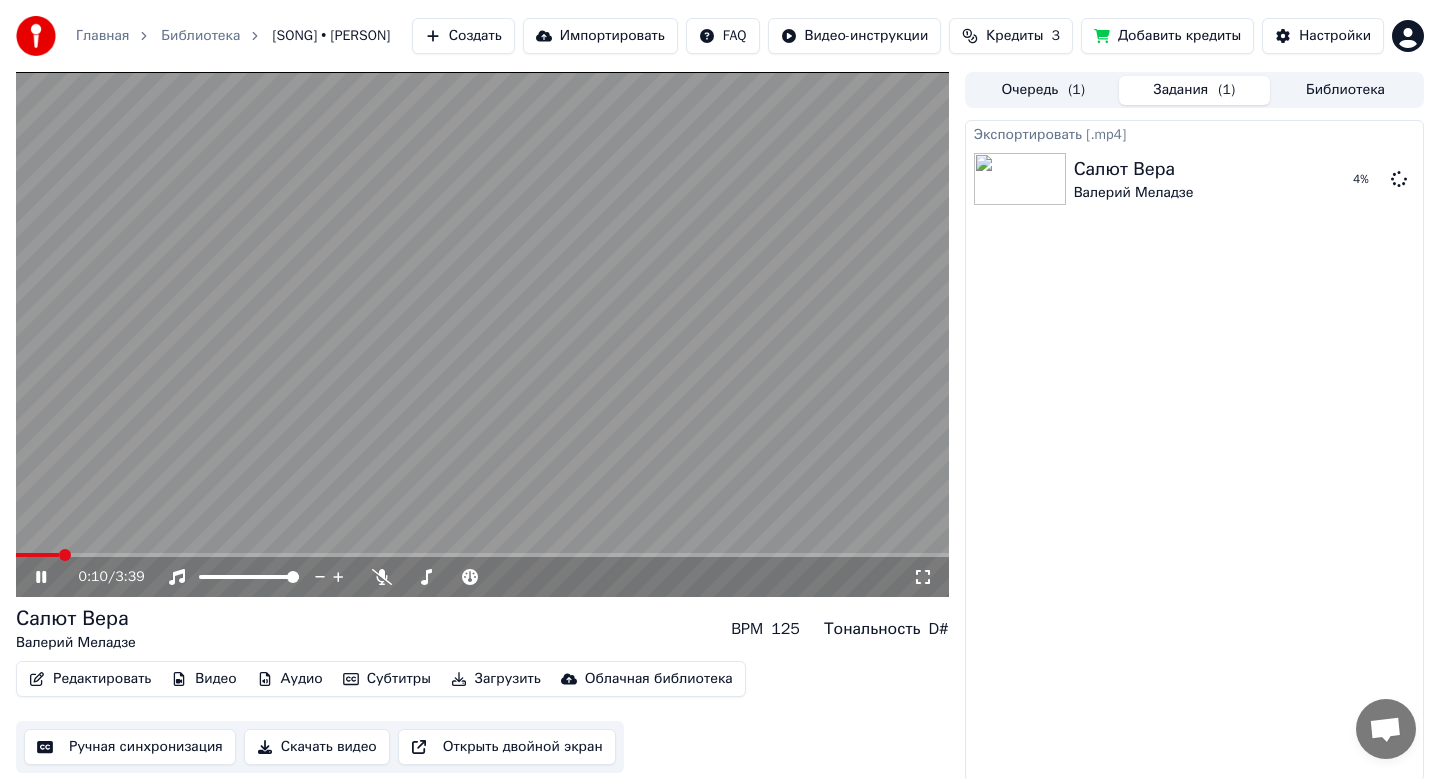 click 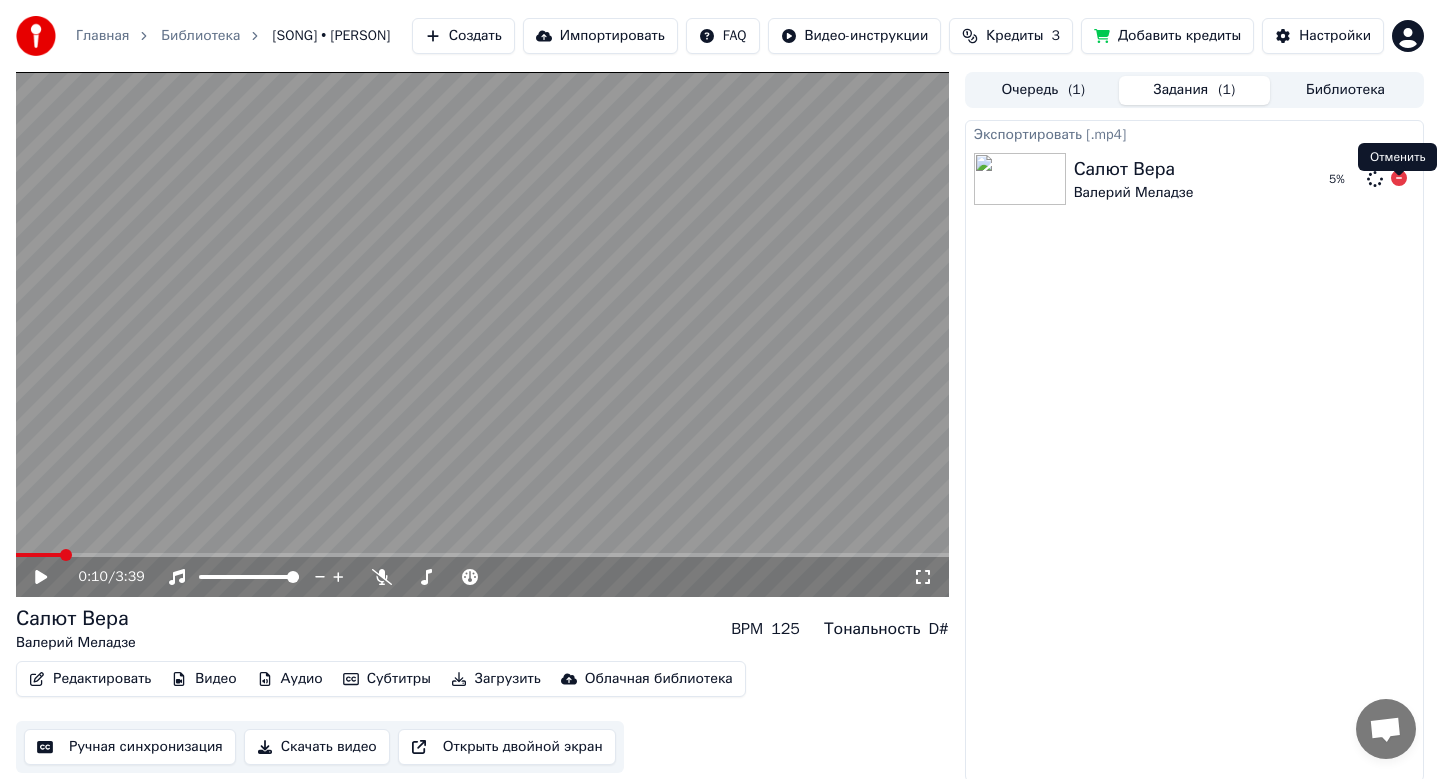 click 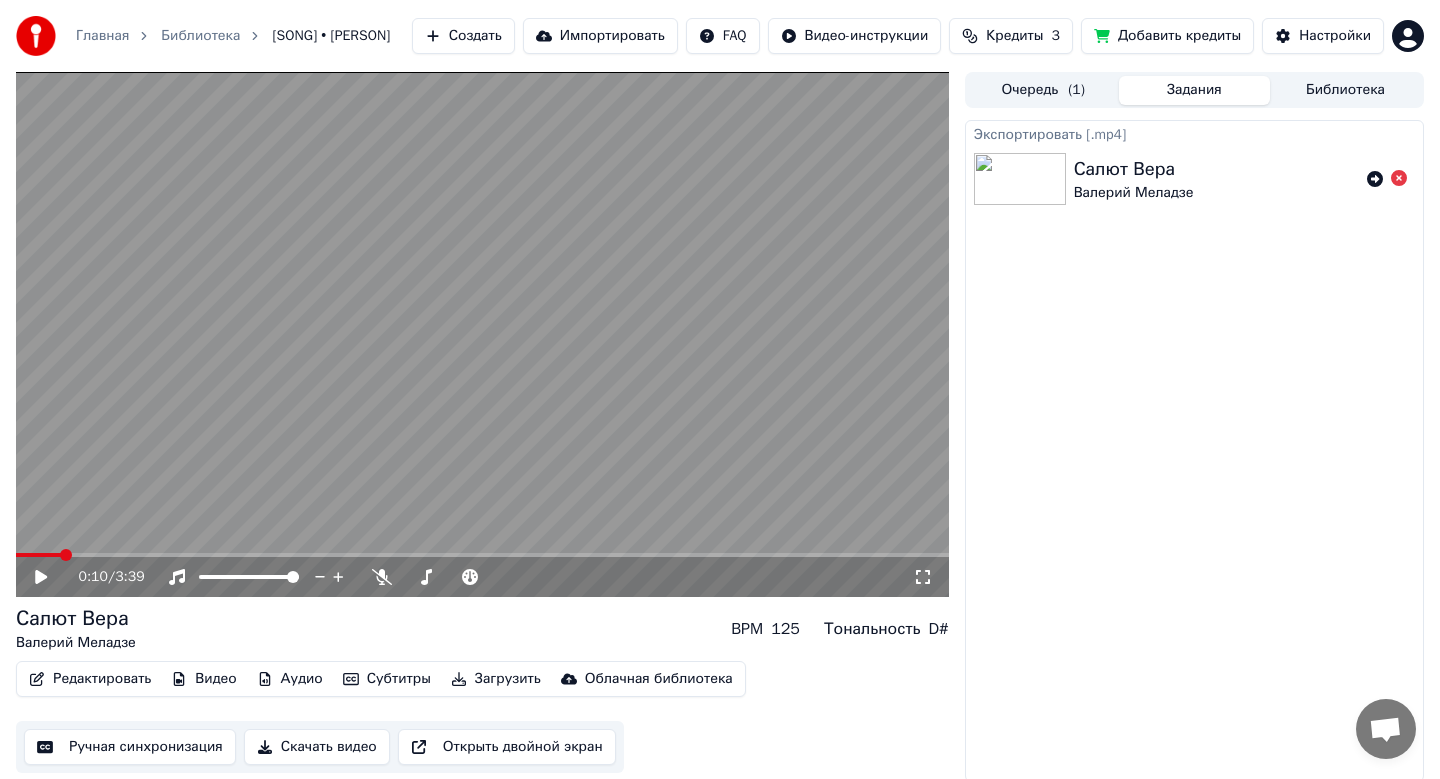 click on "Редактировать" at bounding box center (90, 679) 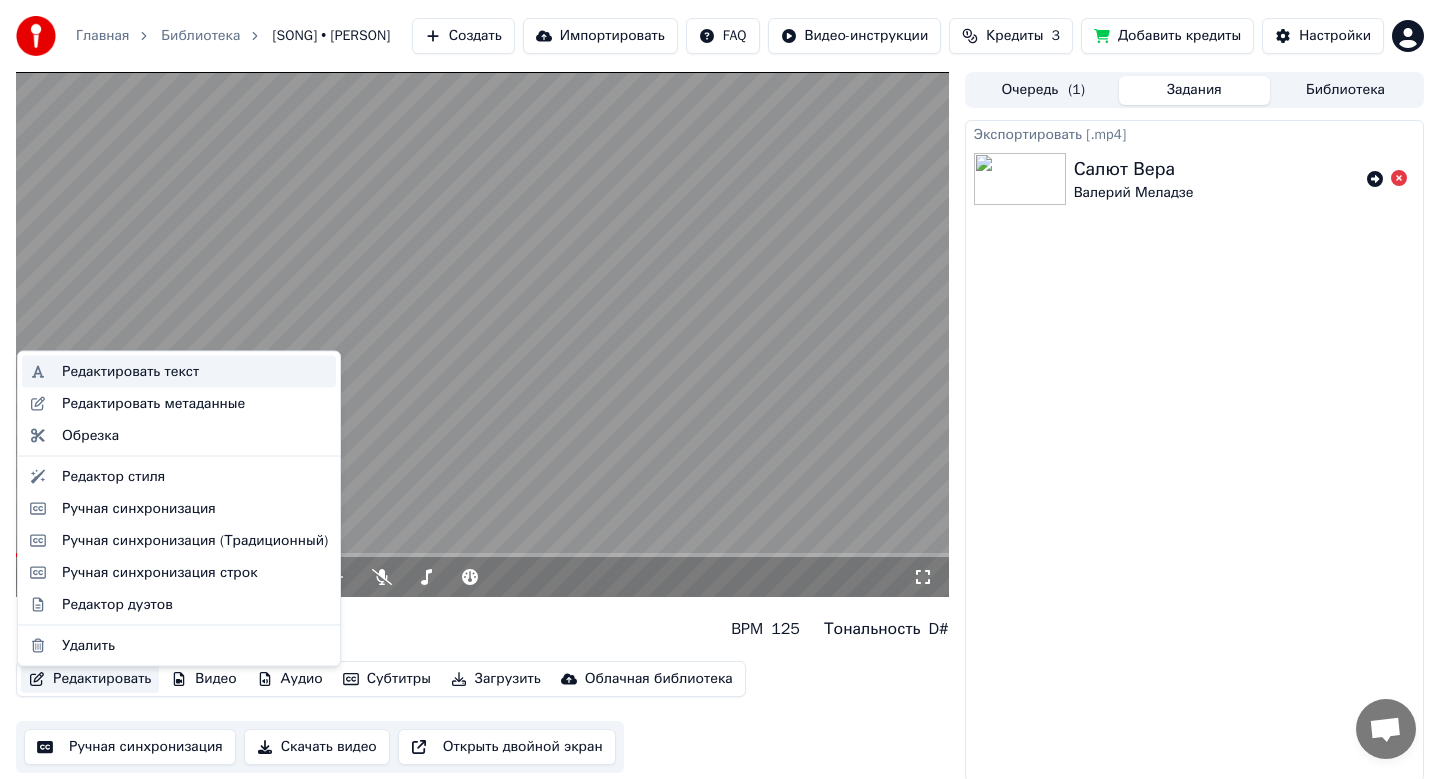 click on "Редактировать текст" at bounding box center (130, 372) 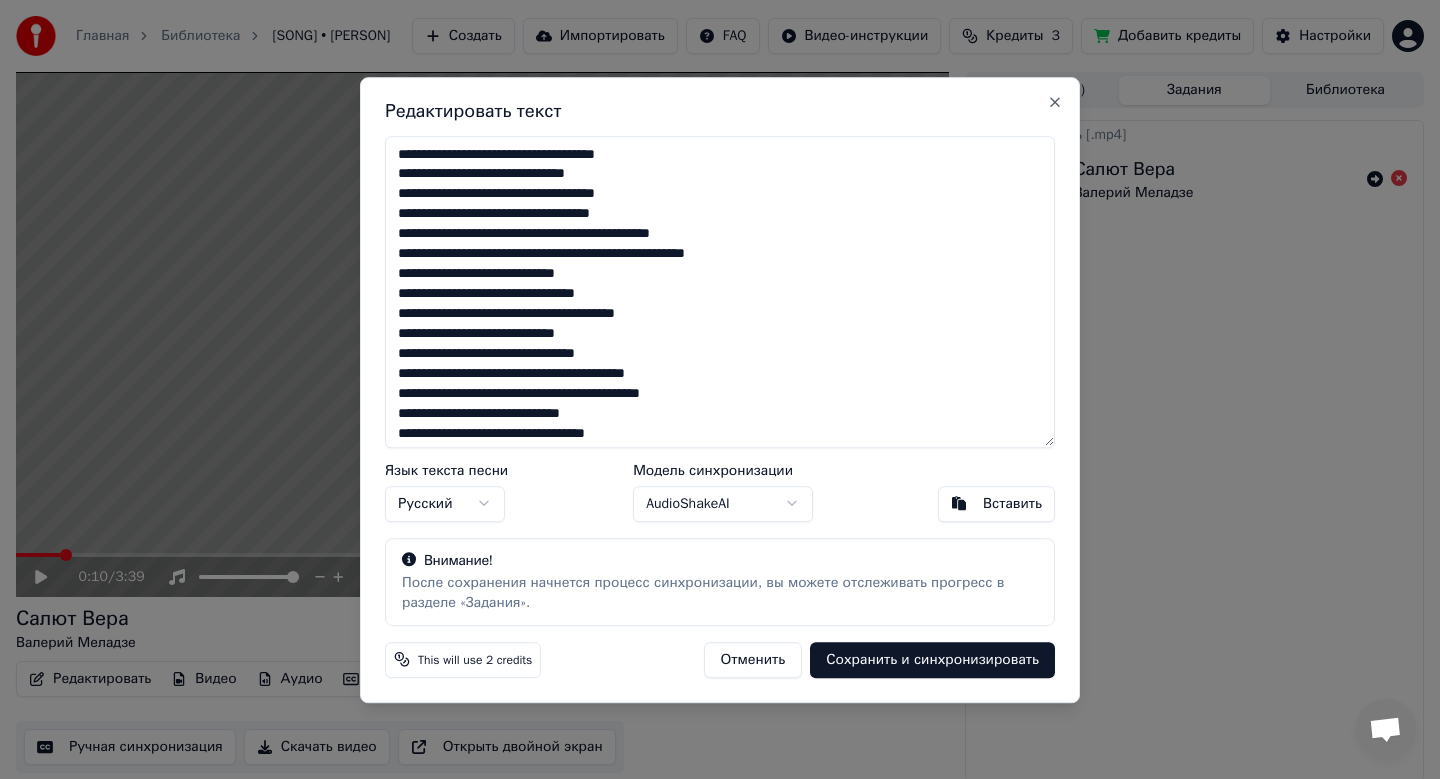 click at bounding box center (720, 292) 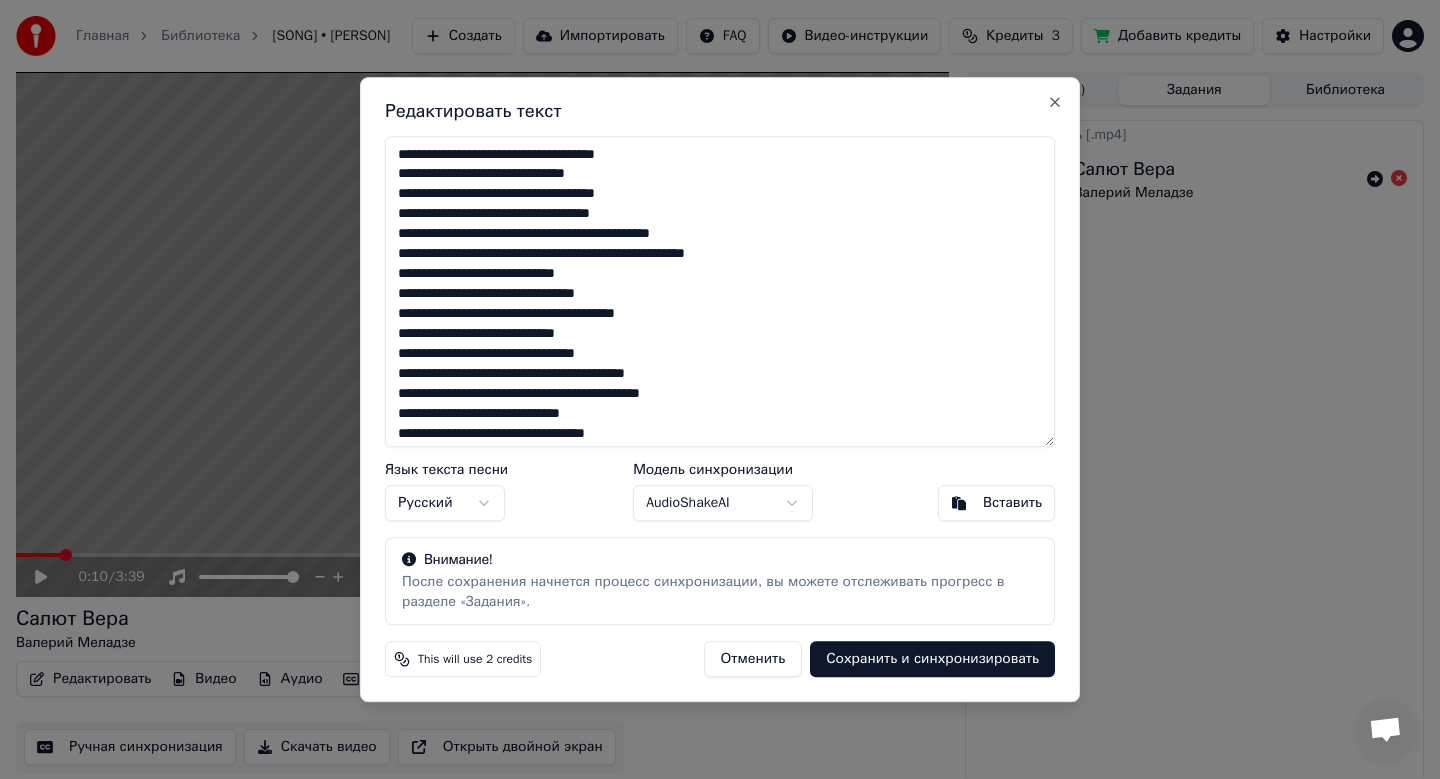 click on "Сохранить и синхронизировать" at bounding box center (932, 659) 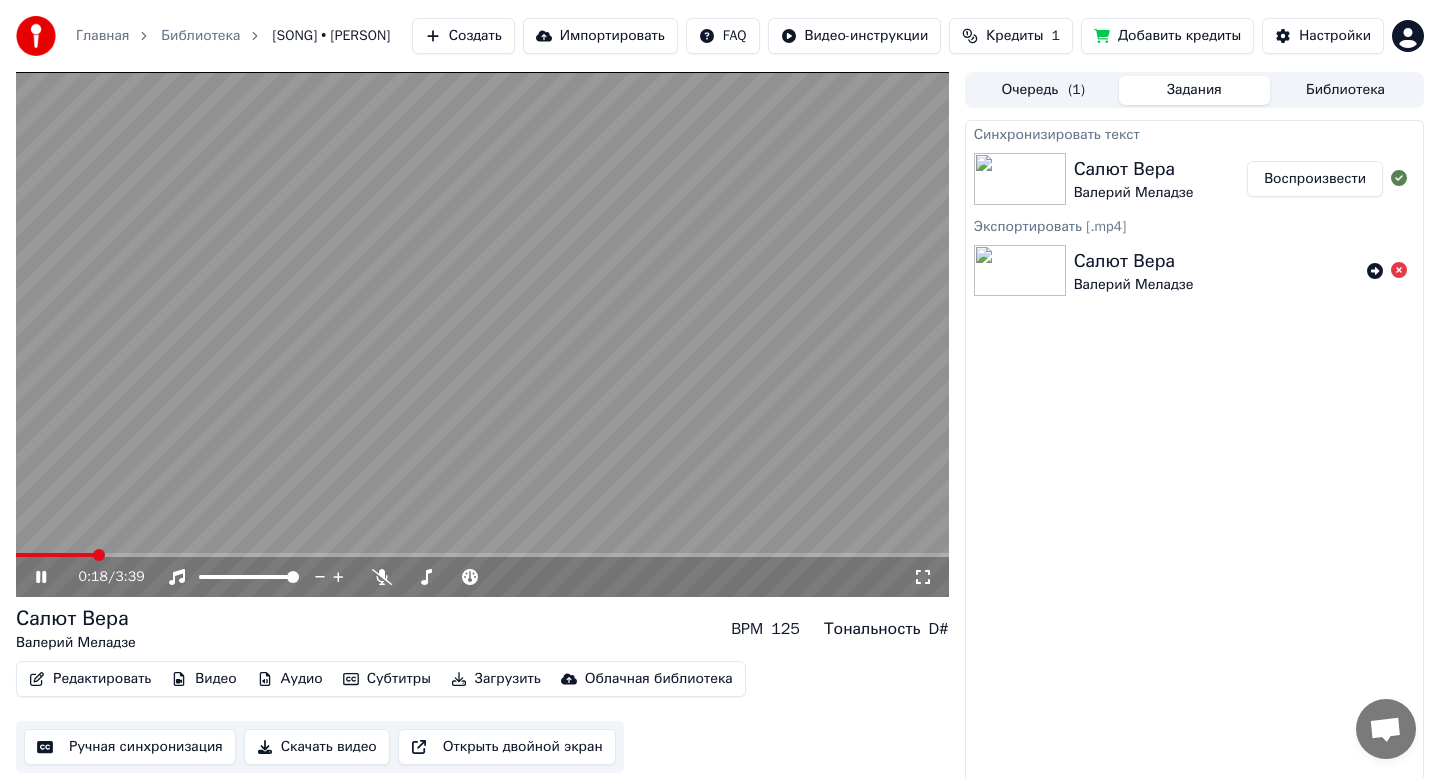 click on "0:18  /  3:39" at bounding box center [496, 577] 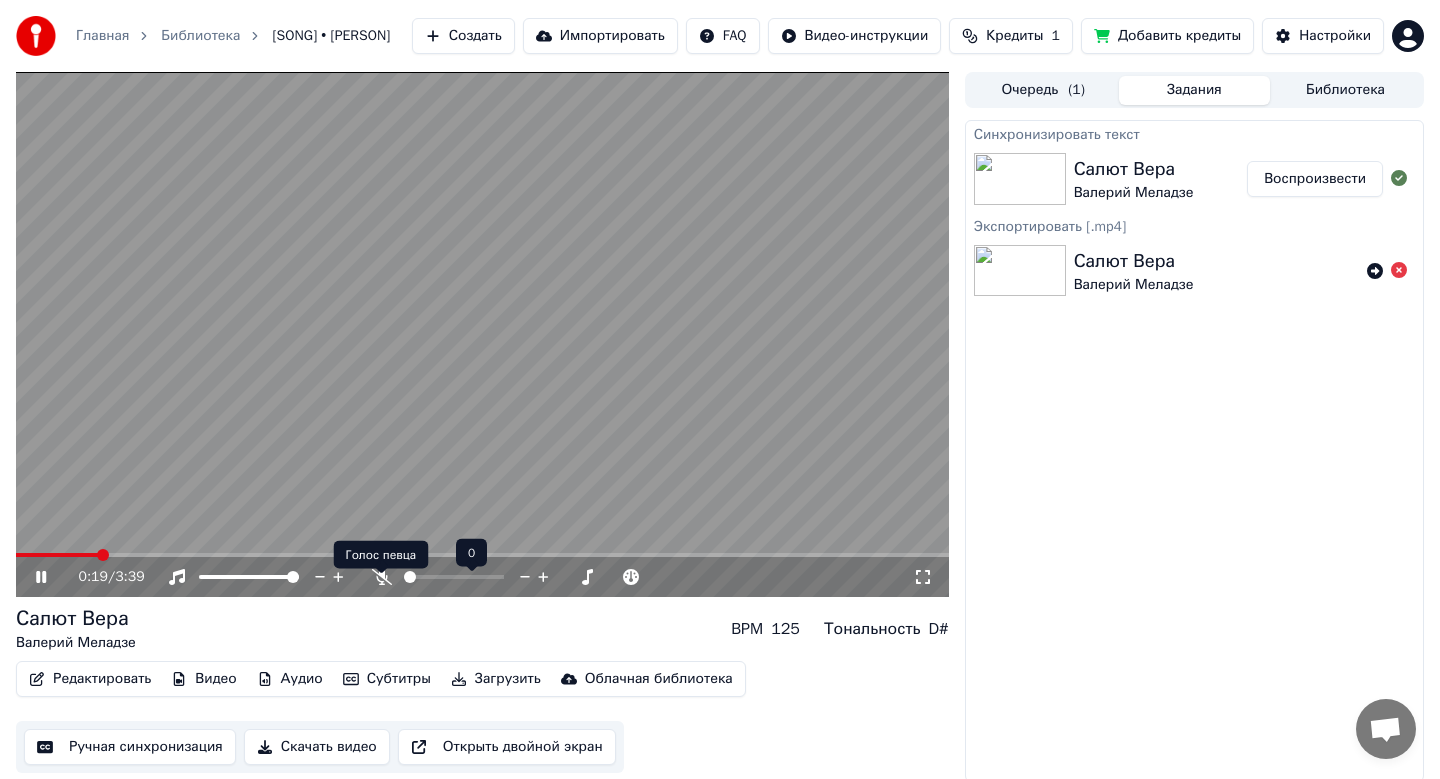 click 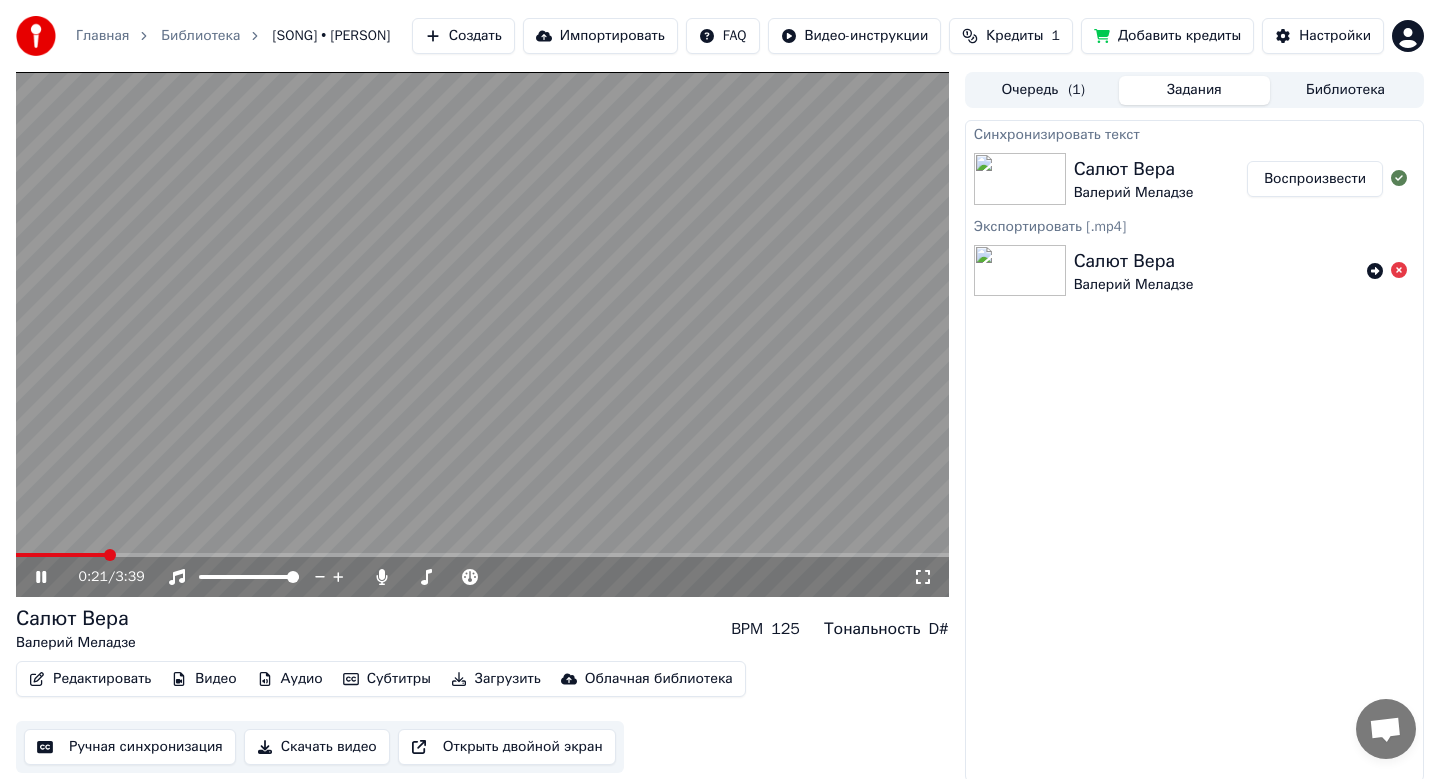 click 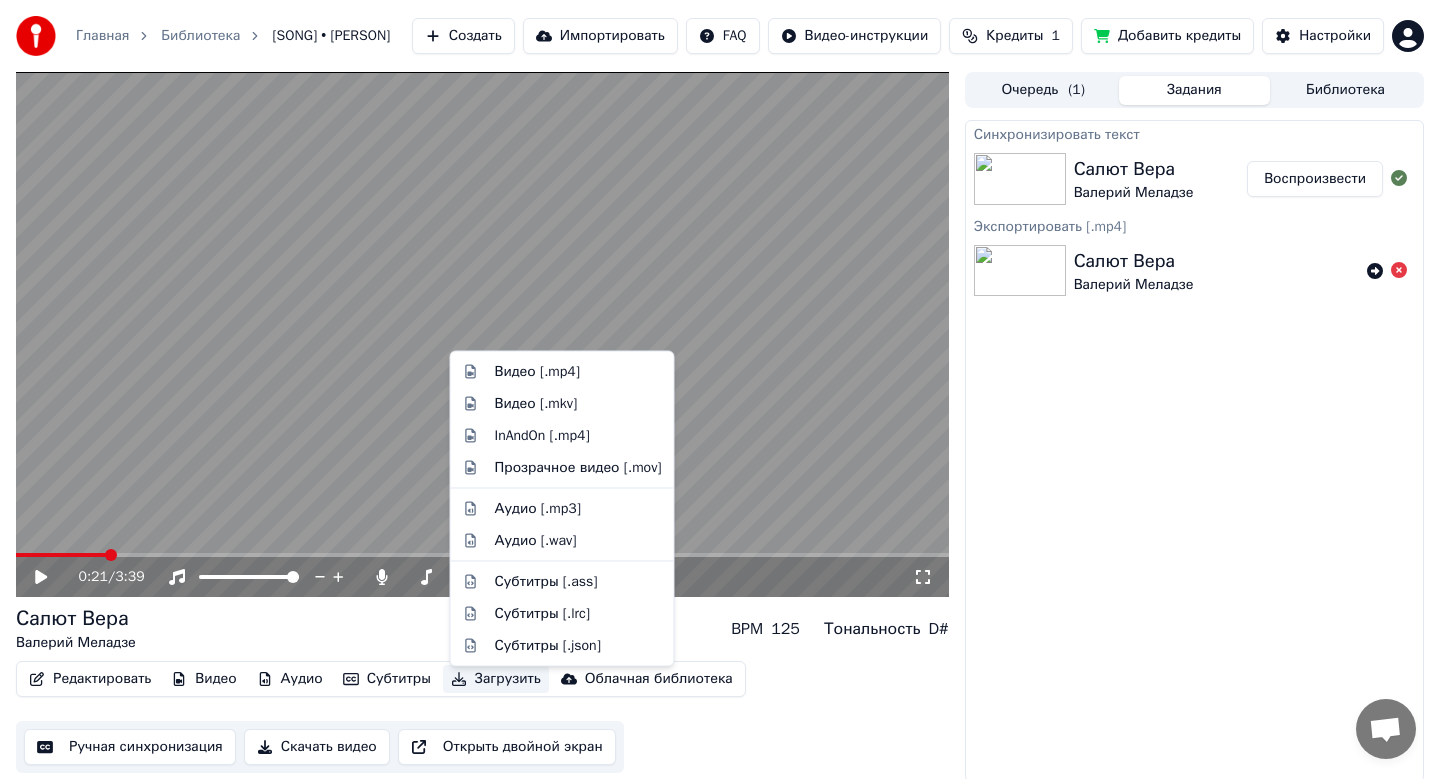 click on "Загрузить" at bounding box center [496, 679] 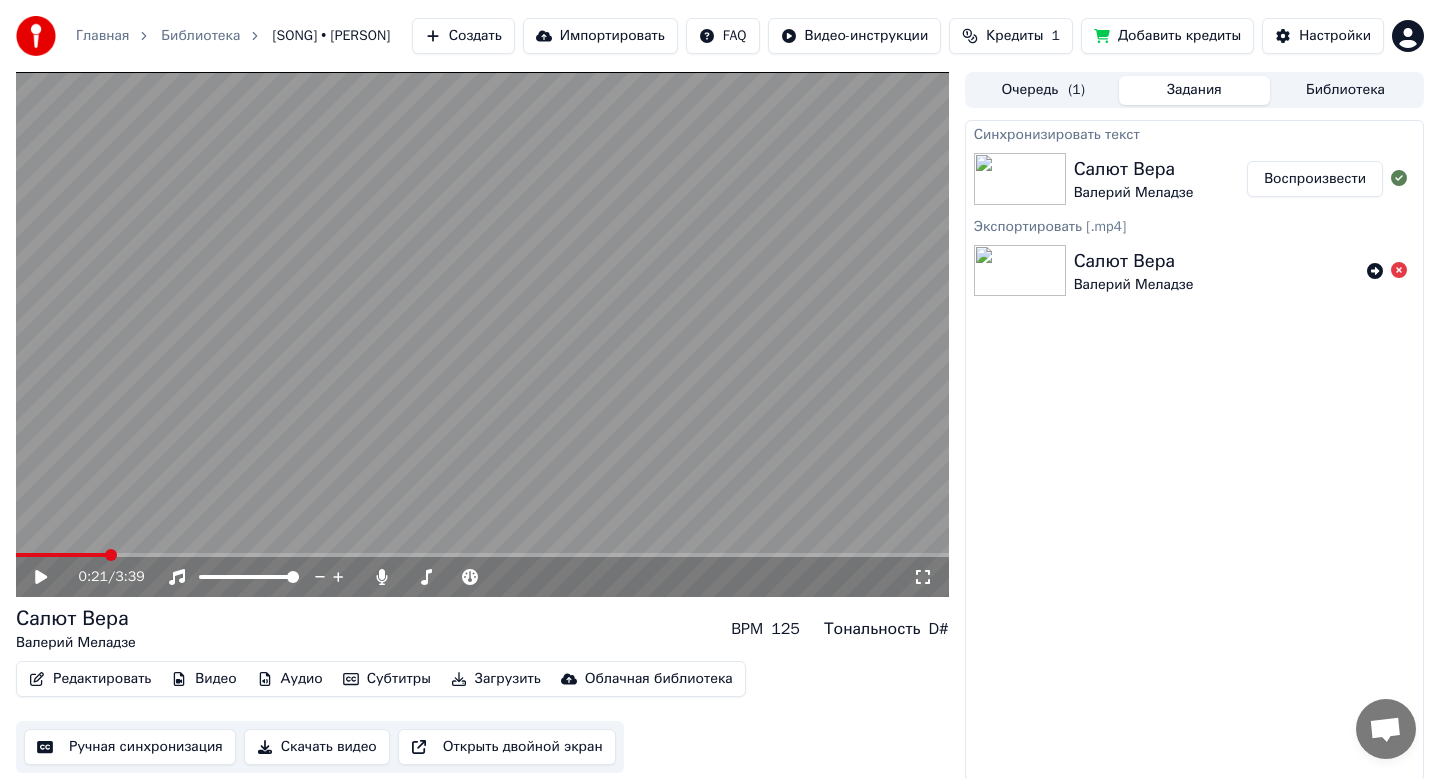 click on "Скачать видео" at bounding box center (317, 747) 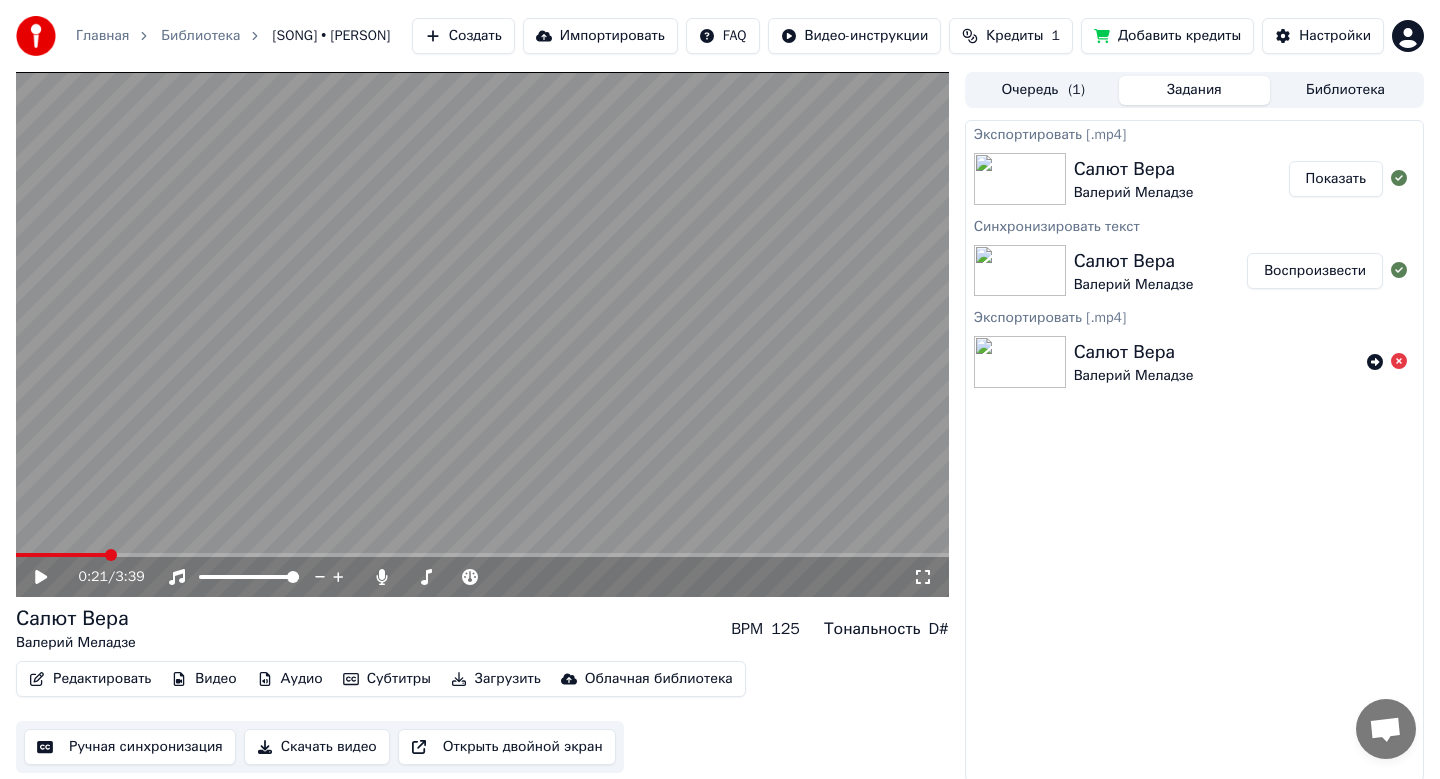click on "Показать" at bounding box center [1336, 179] 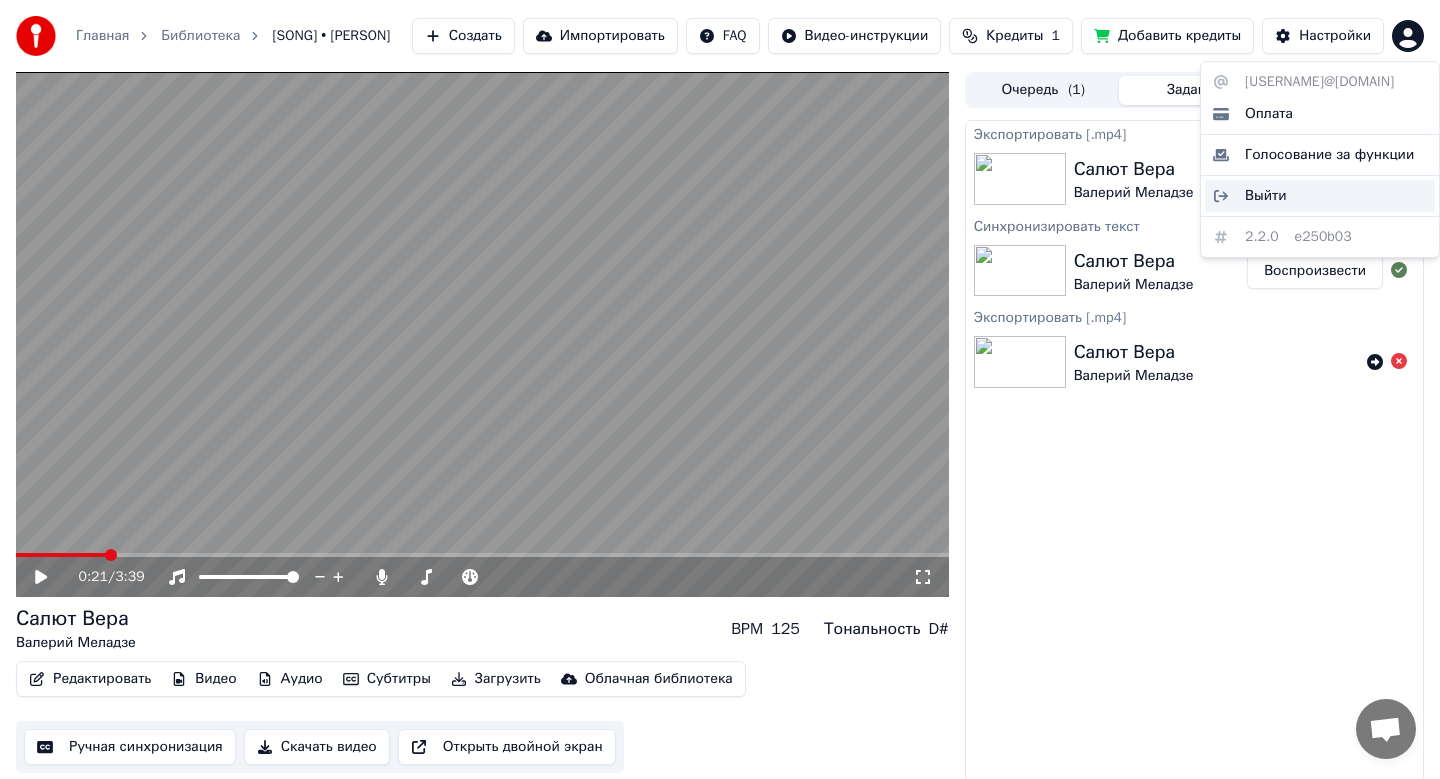 click on "Выйти" at bounding box center (1266, 196) 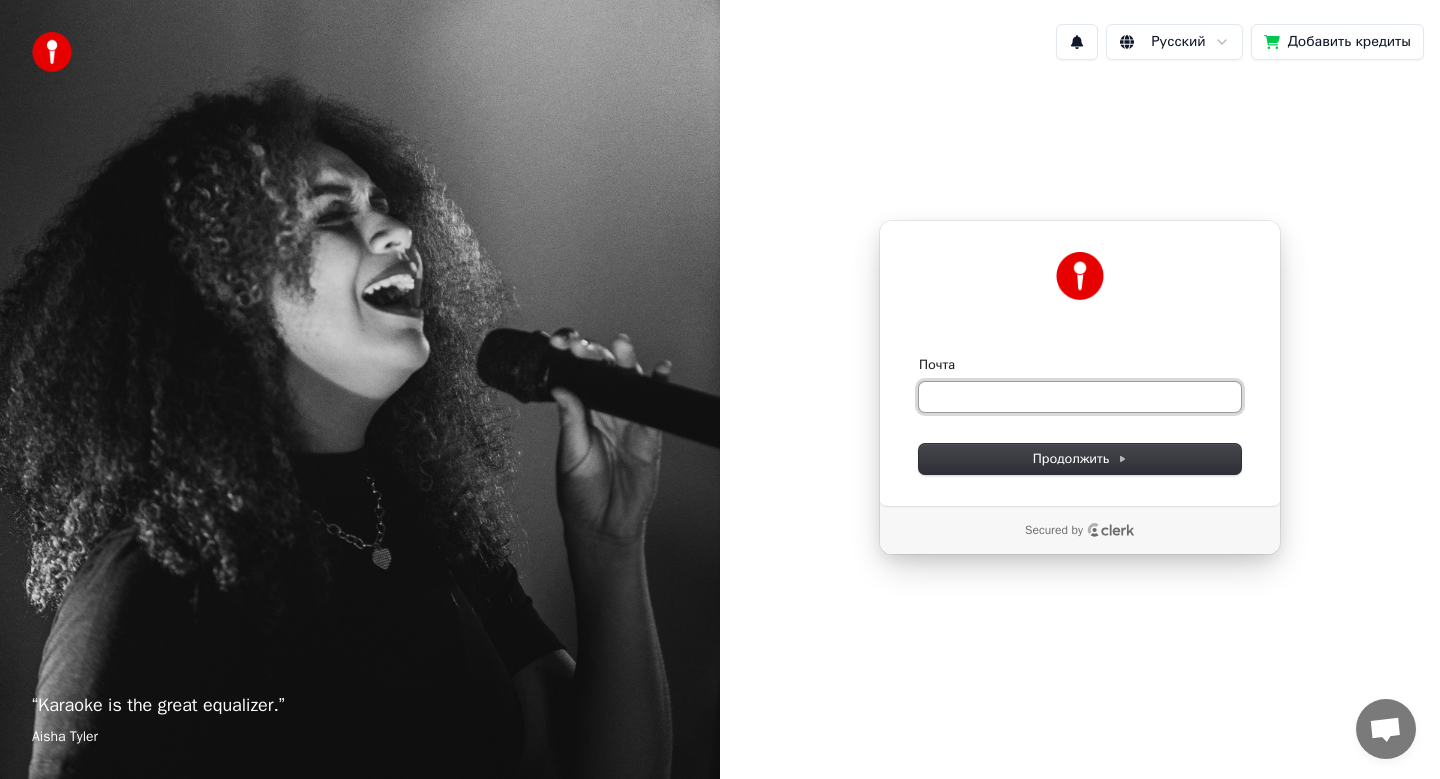 click on "Почта" at bounding box center [1080, 397] 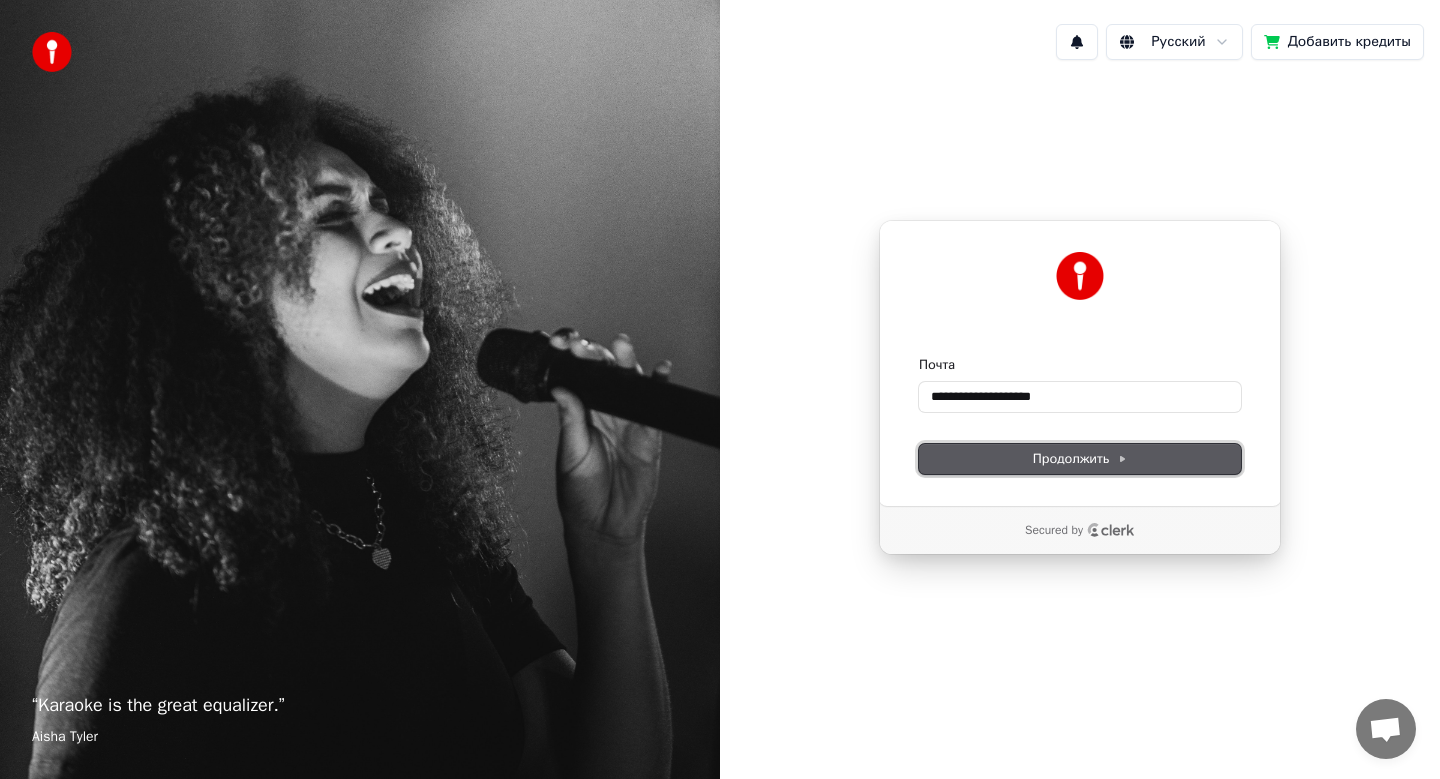 click on "Продолжить" at bounding box center (1080, 459) 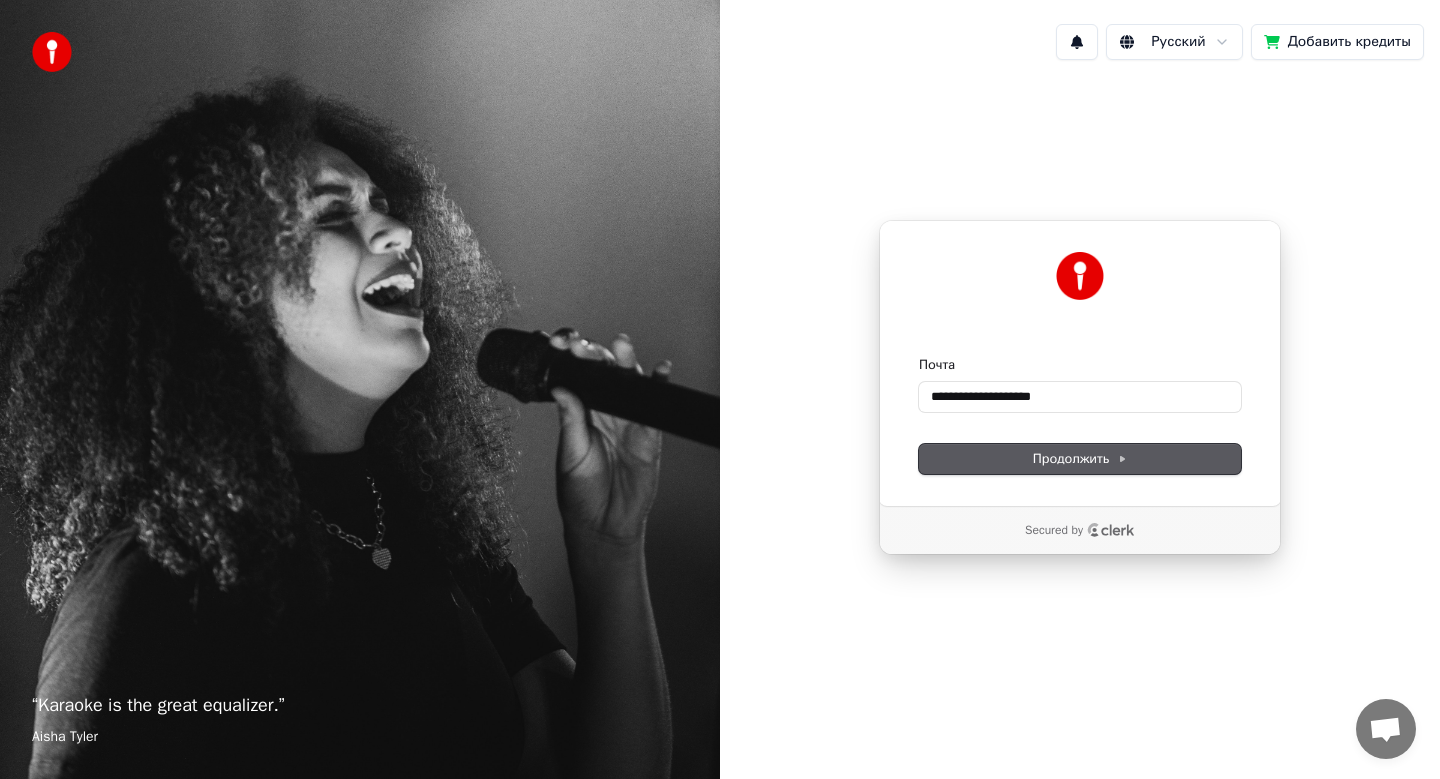 type on "**********" 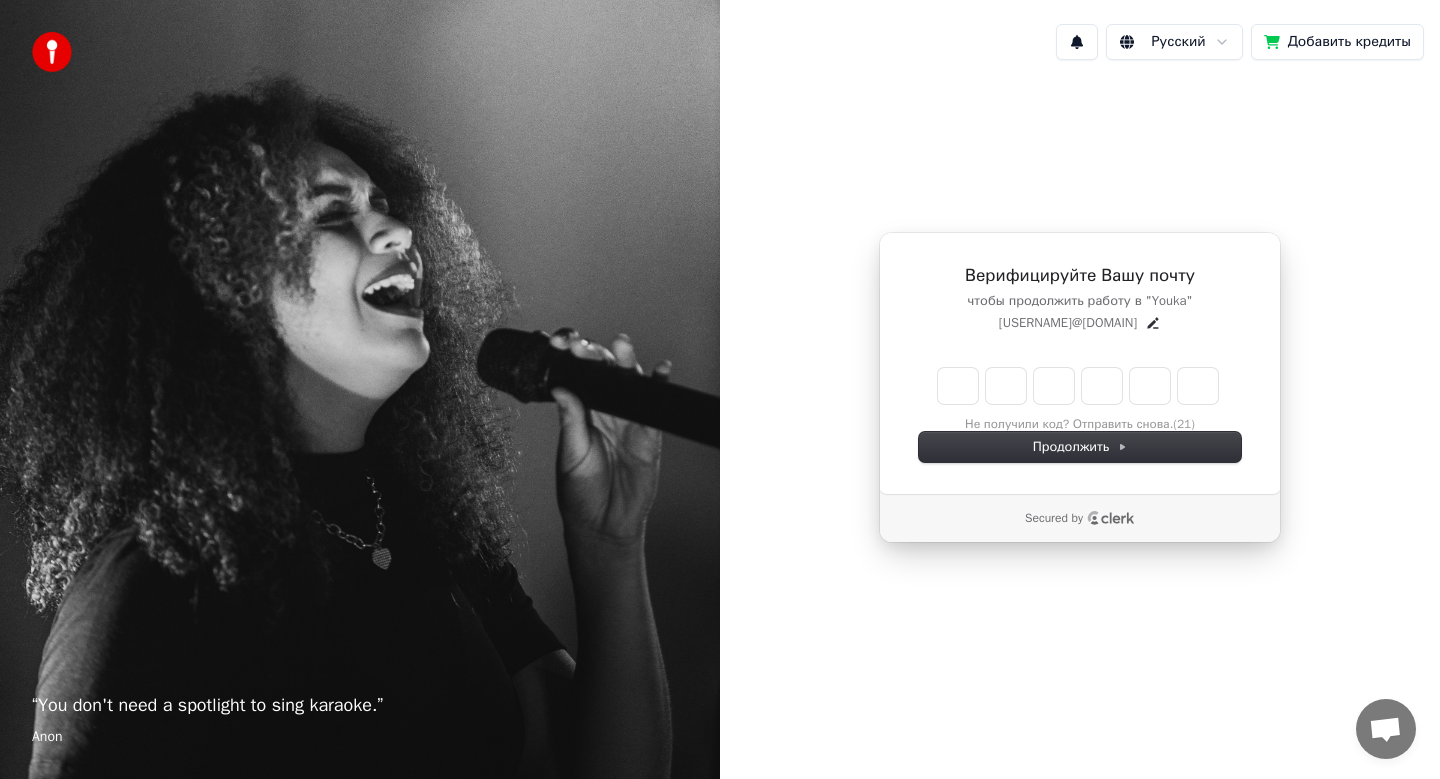 type on "*" 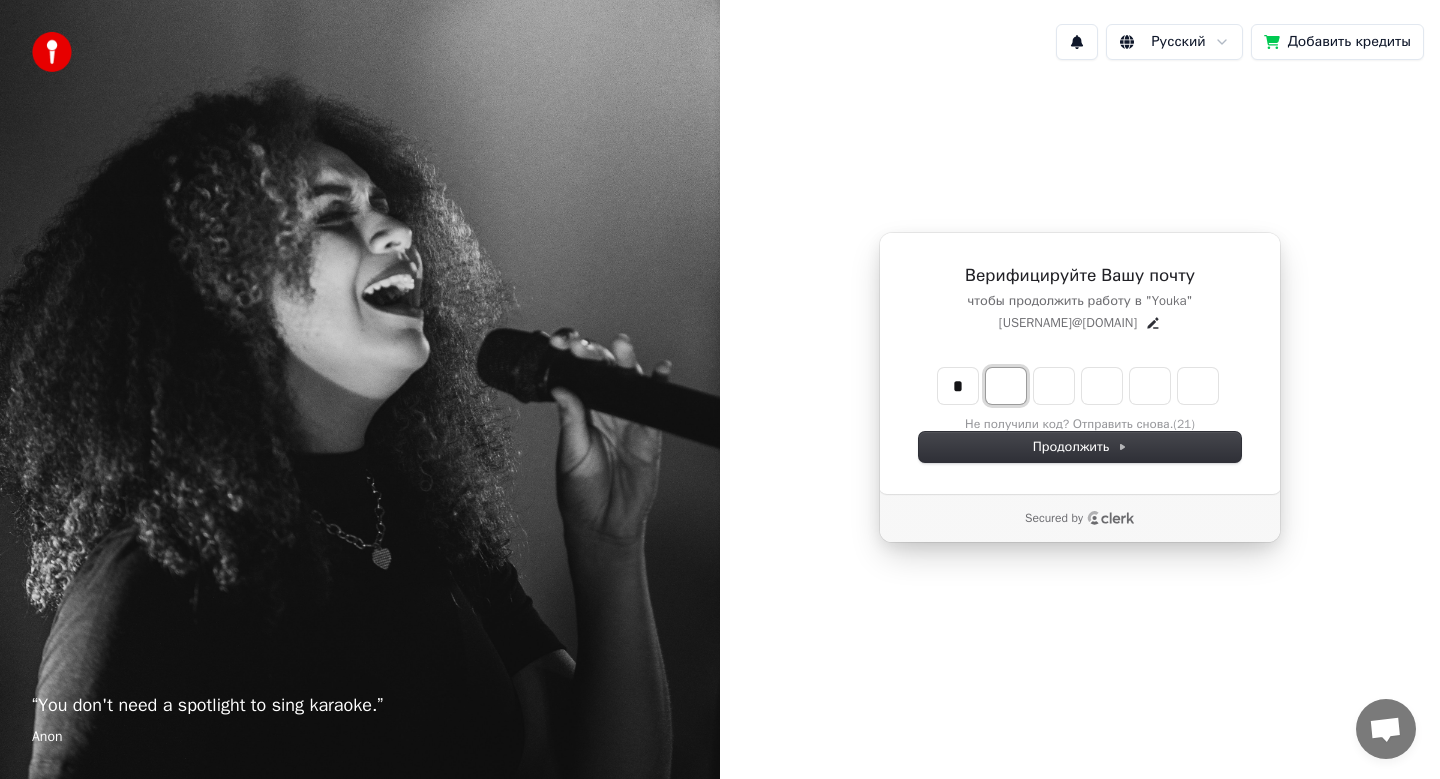 type on "*" 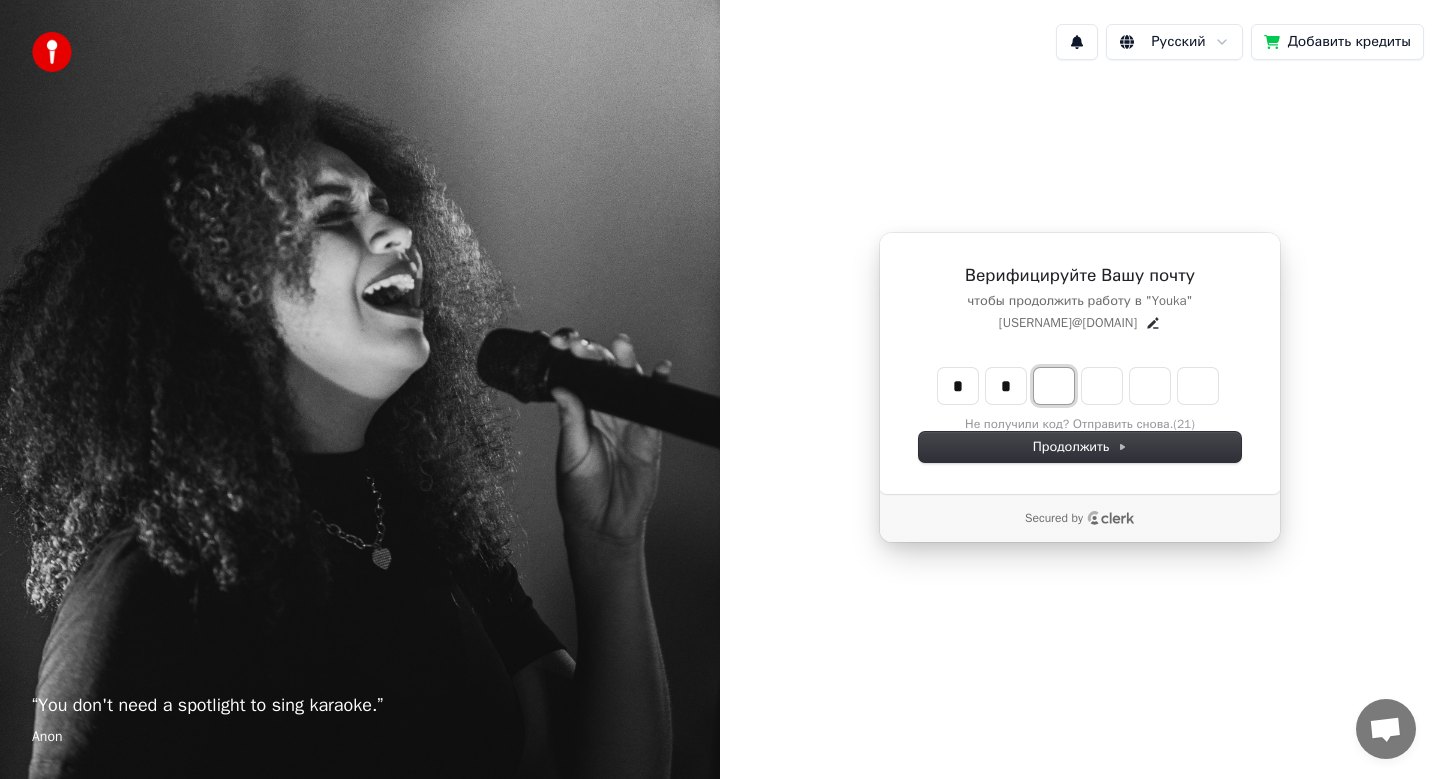 type on "**" 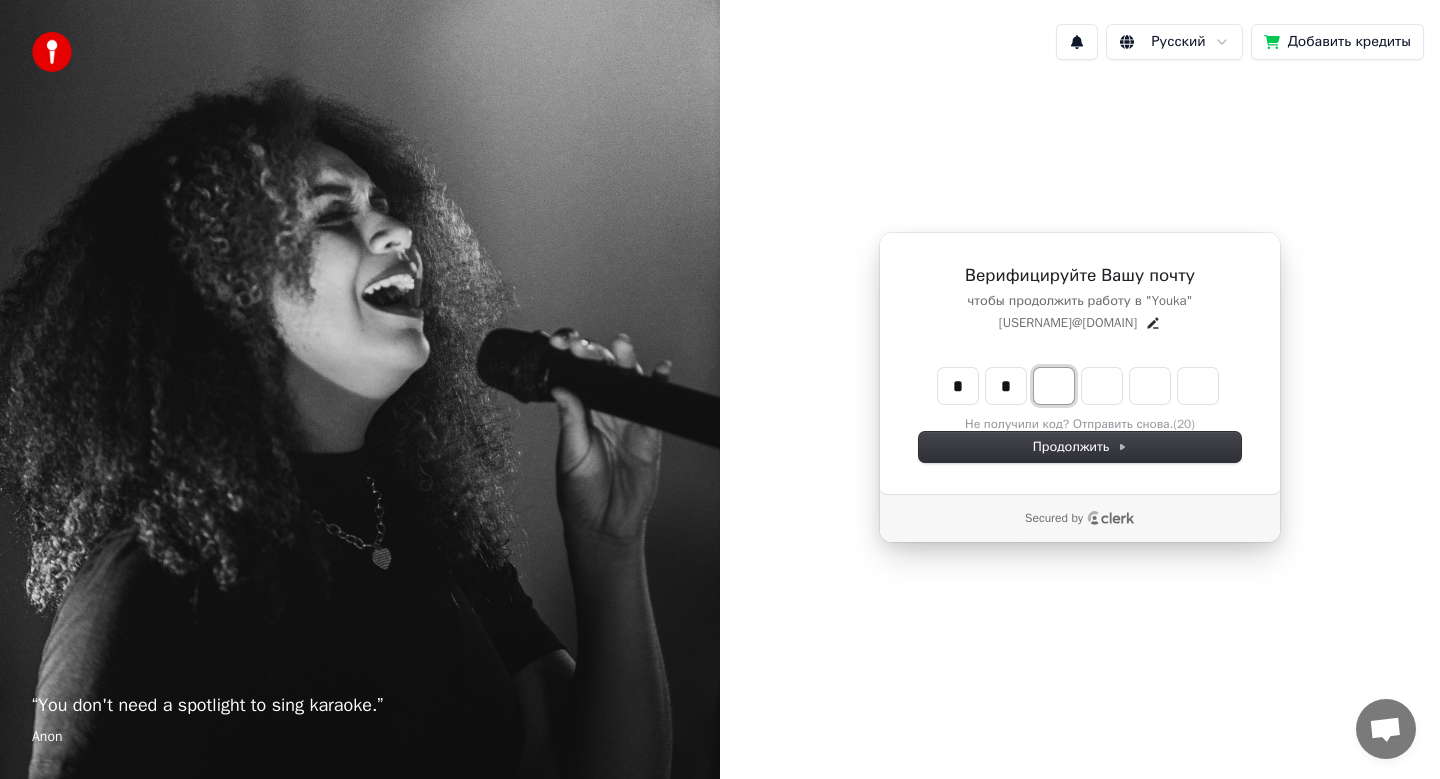 type on "*" 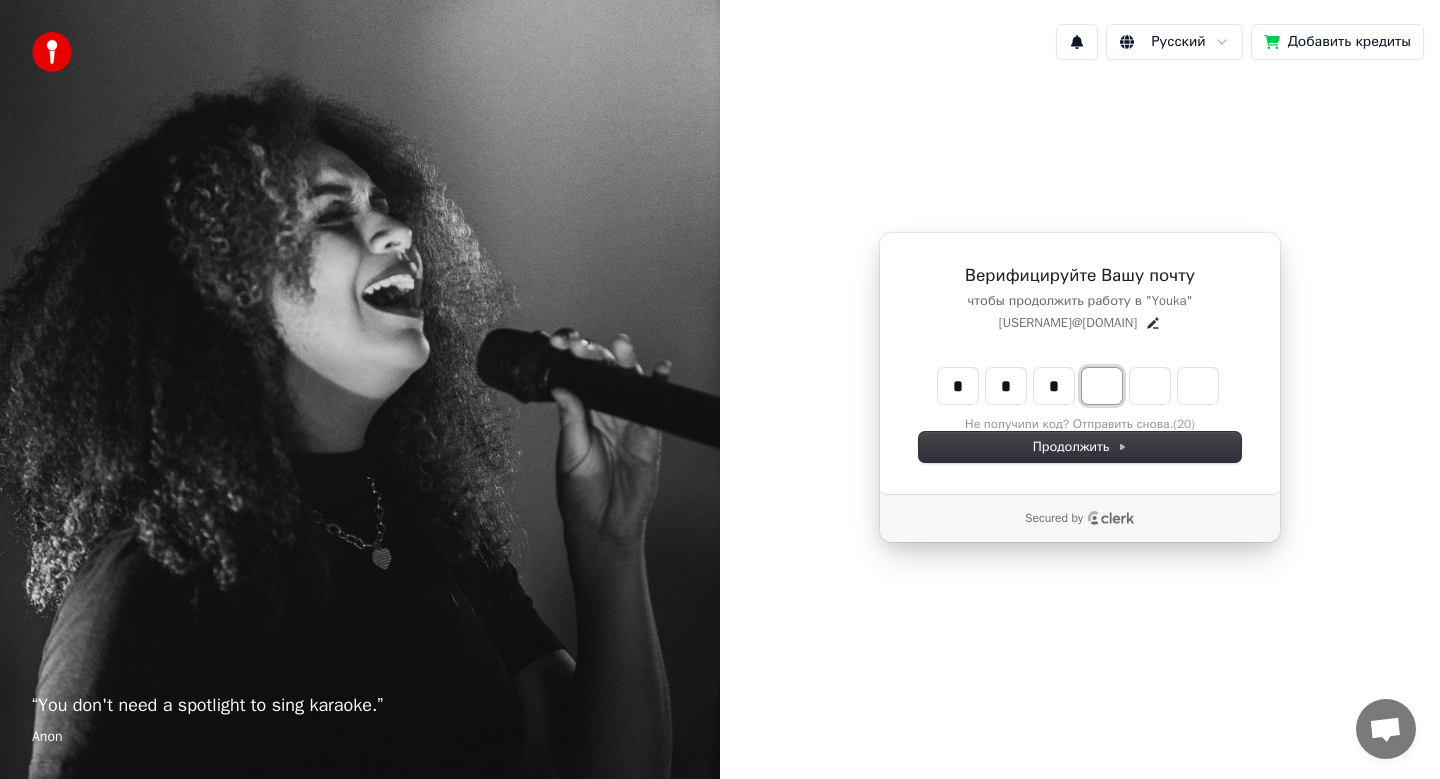 type on "***" 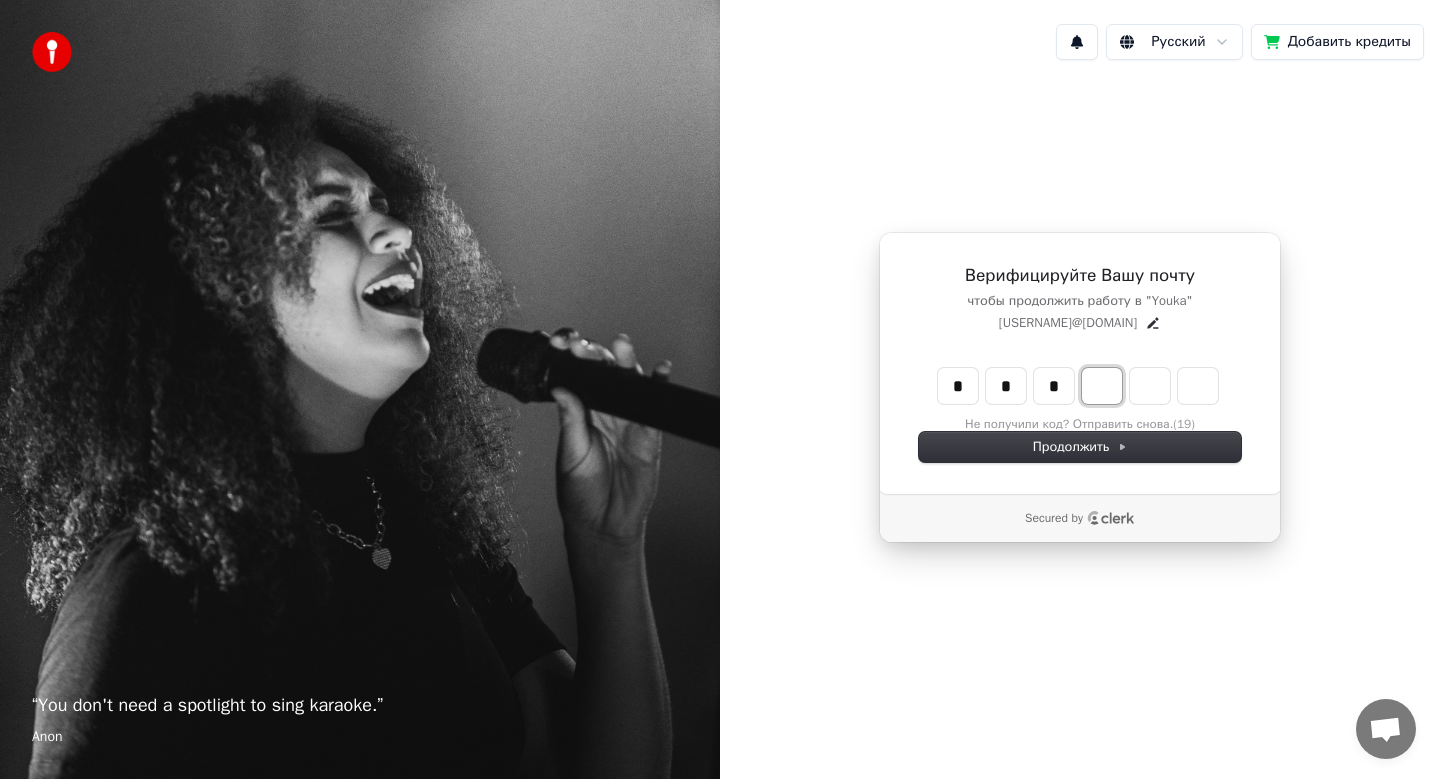 type on "*" 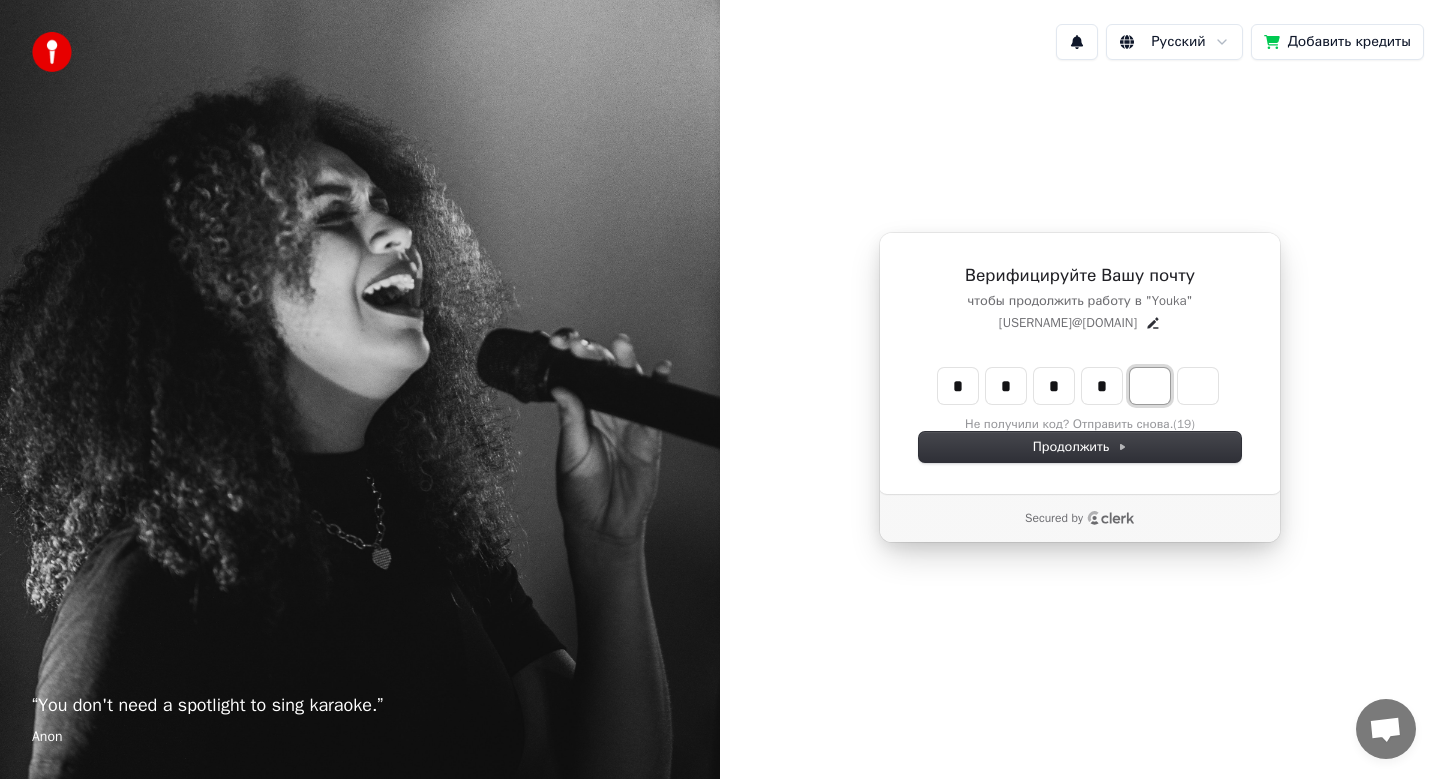 type on "****" 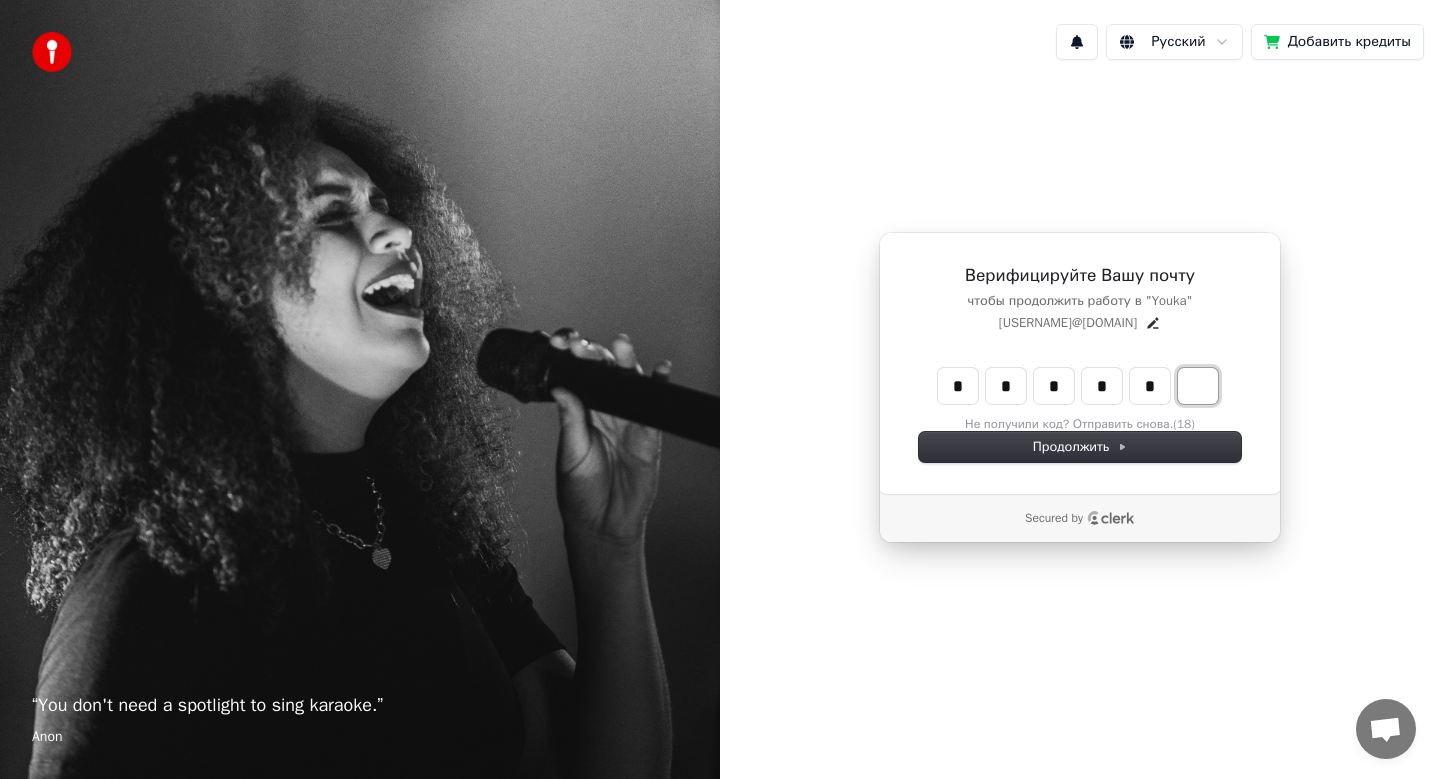 type on "******" 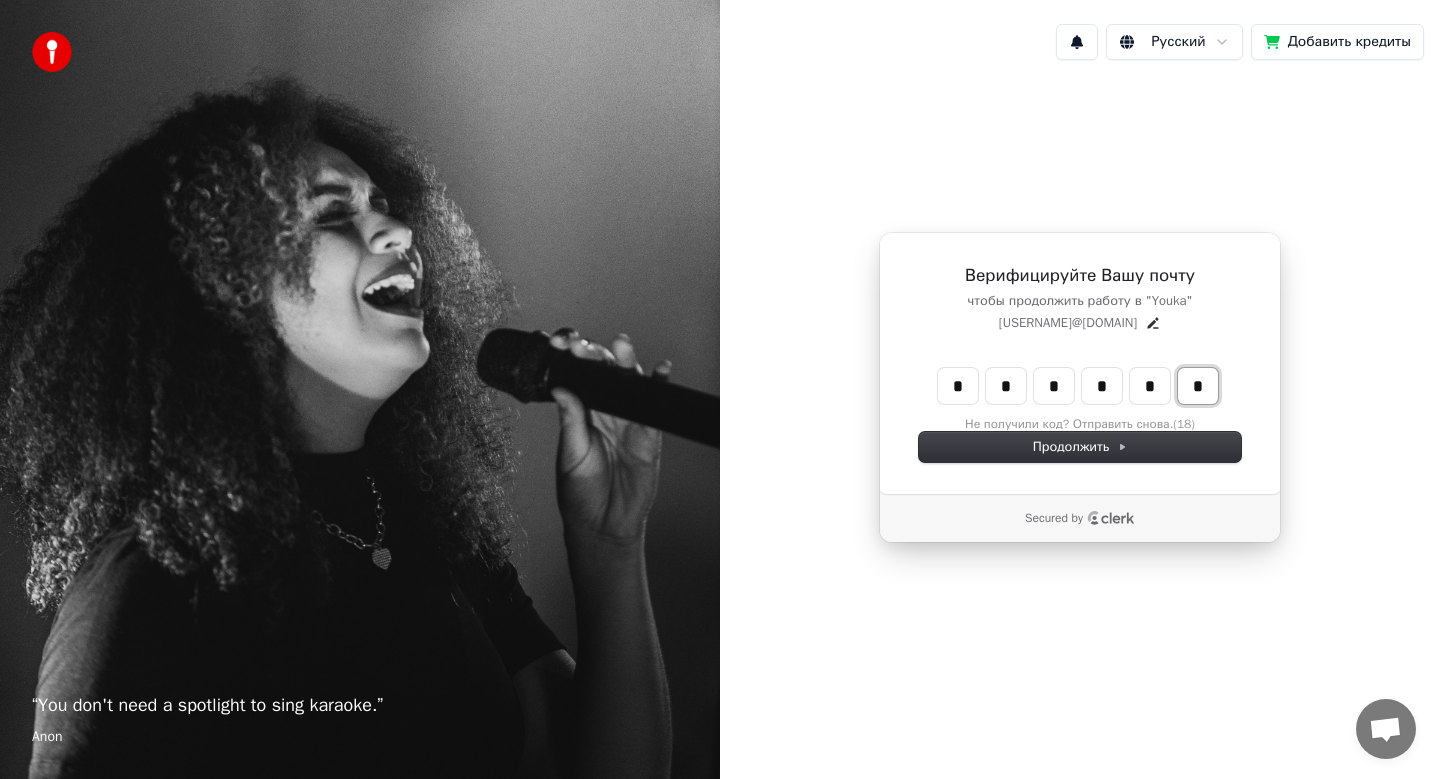 type on "*" 